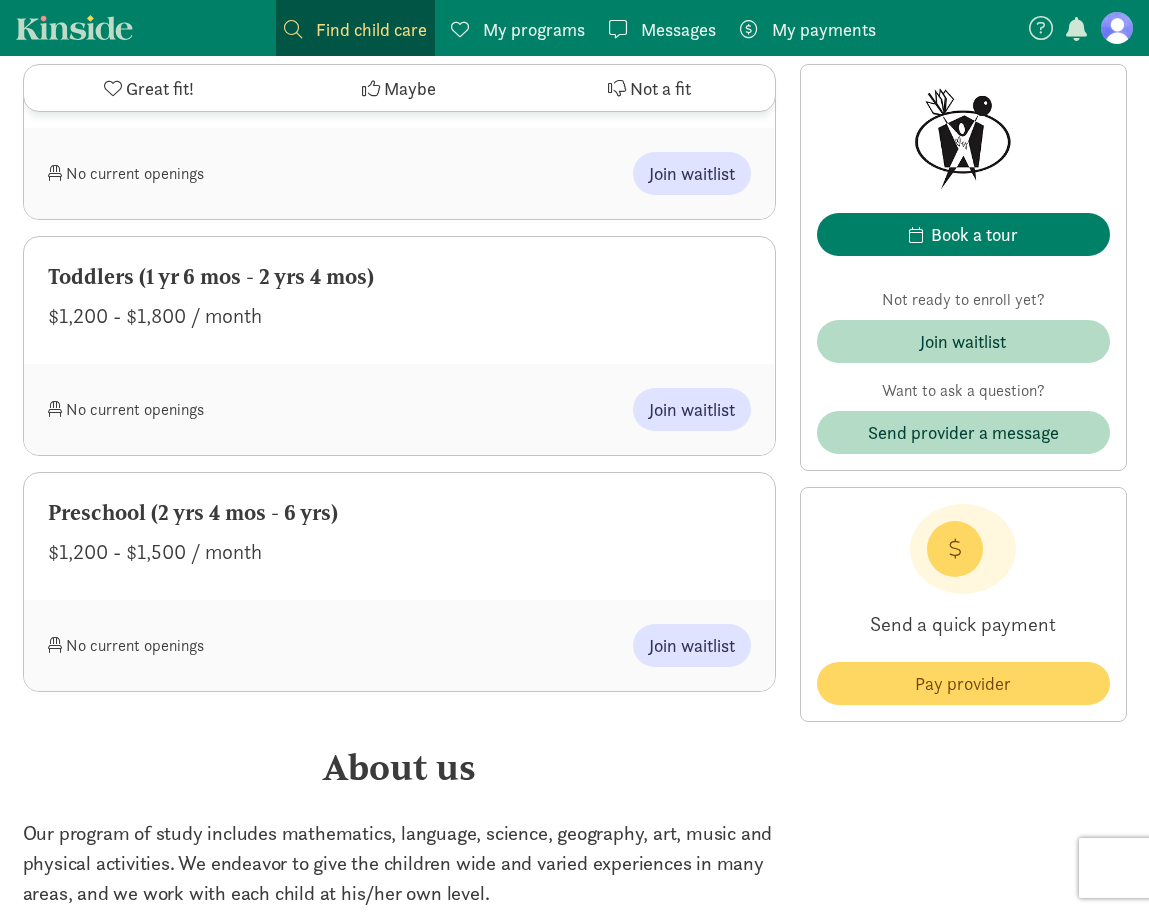 scroll, scrollTop: 1300, scrollLeft: 0, axis: vertical 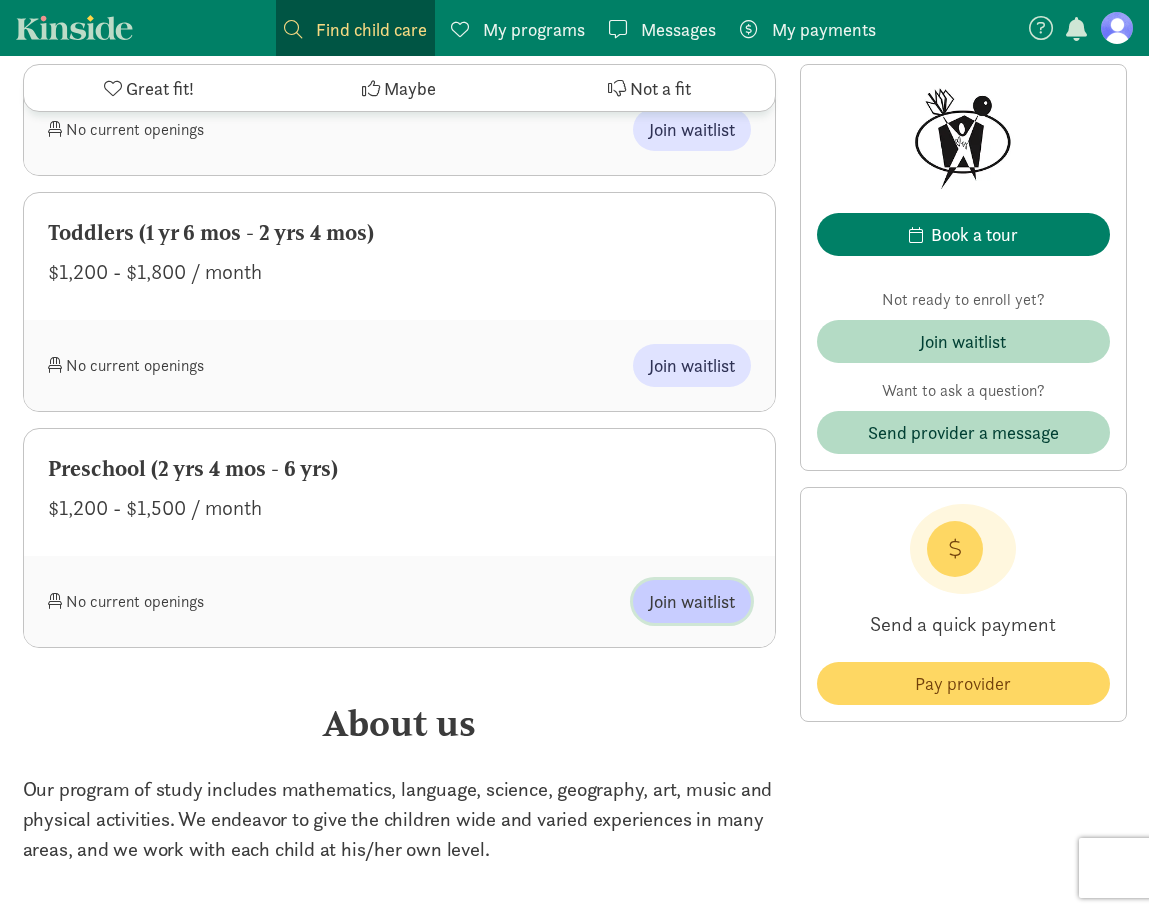 click on "Join waitlist" at bounding box center [692, 601] 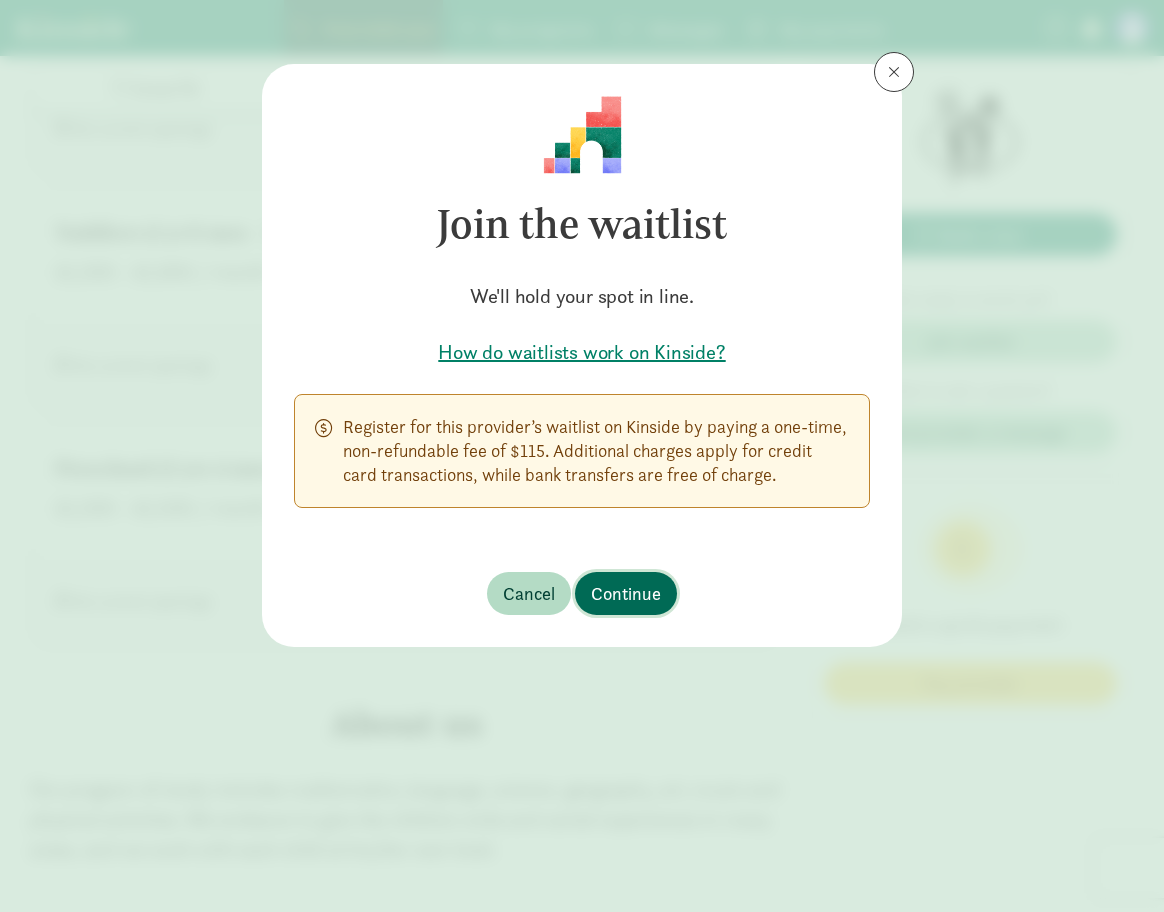 click on "Continue" at bounding box center [626, 593] 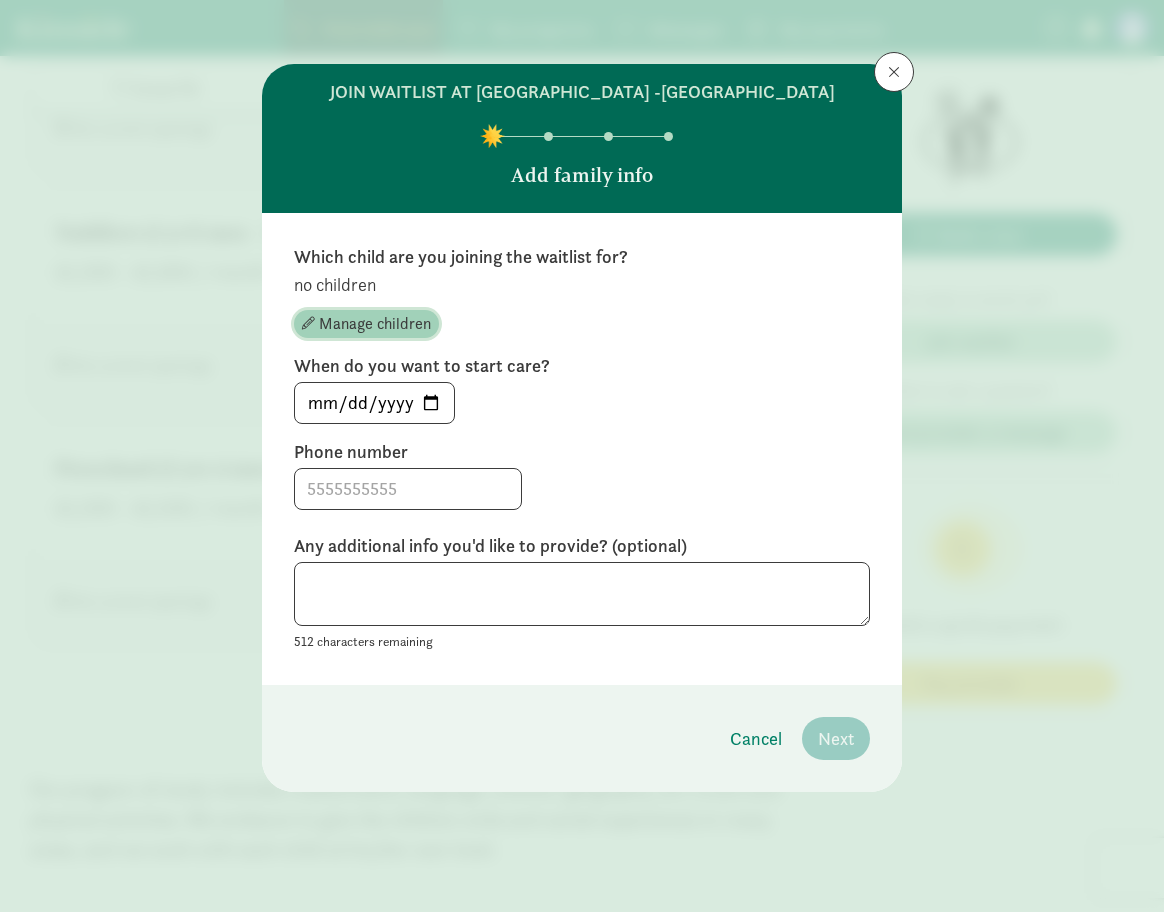 click on "Manage children" at bounding box center (375, 324) 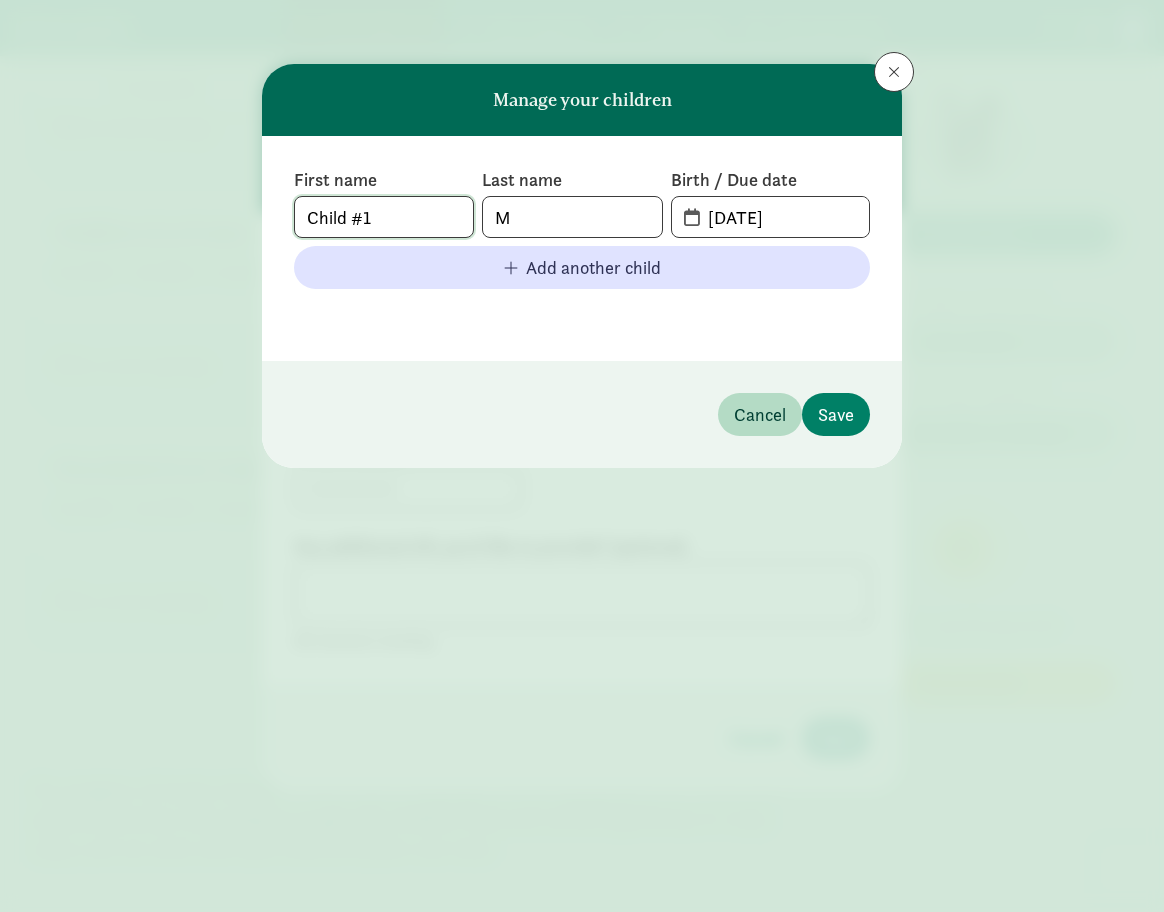 drag, startPoint x: 419, startPoint y: 225, endPoint x: 148, endPoint y: 205, distance: 271.737 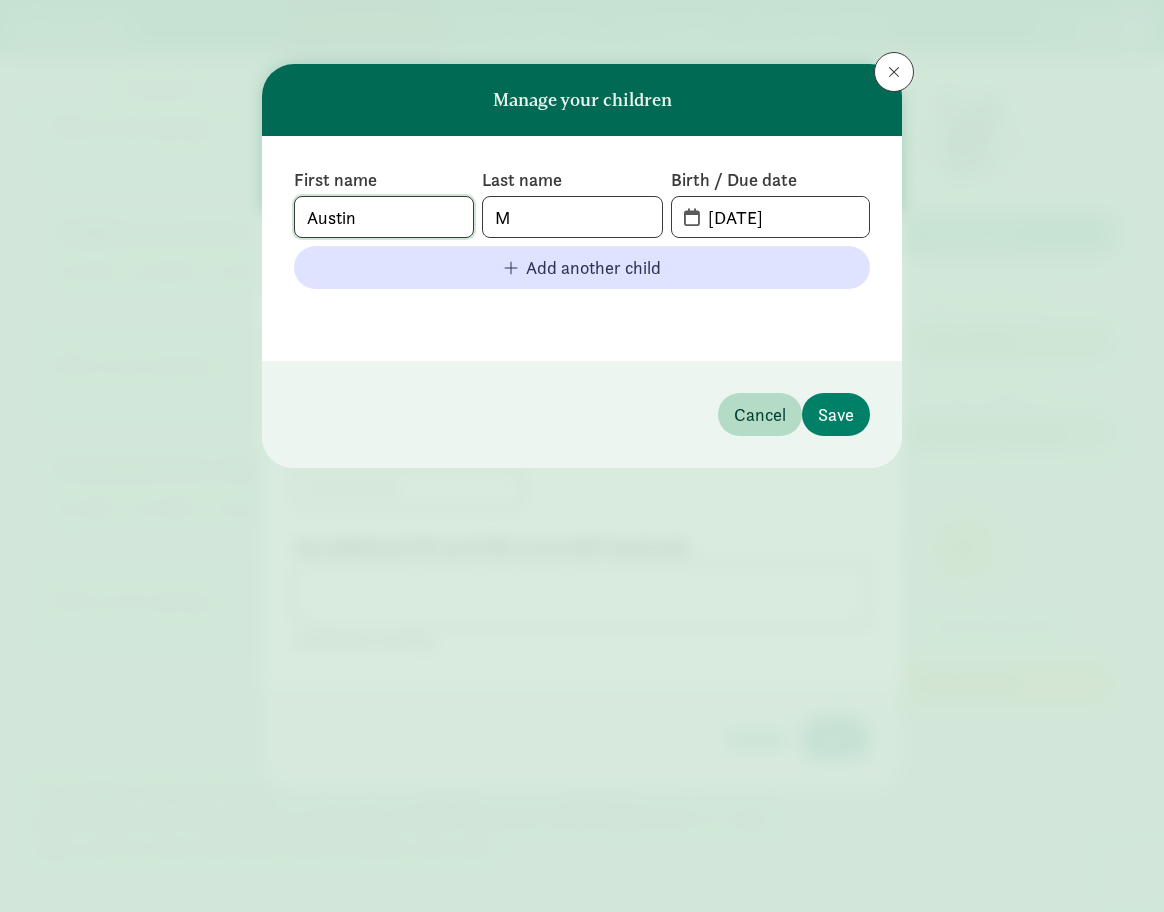 type on "Austin" 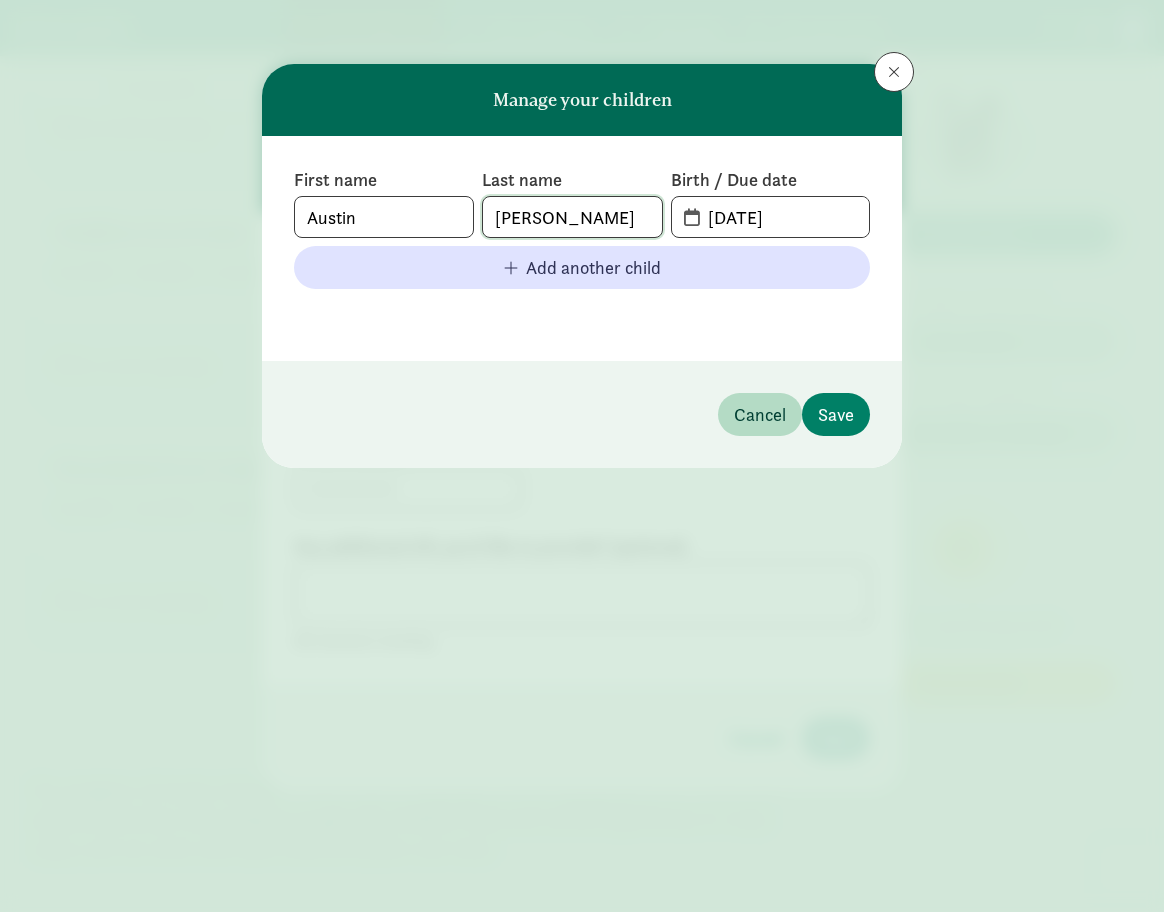 type on "Merritt" 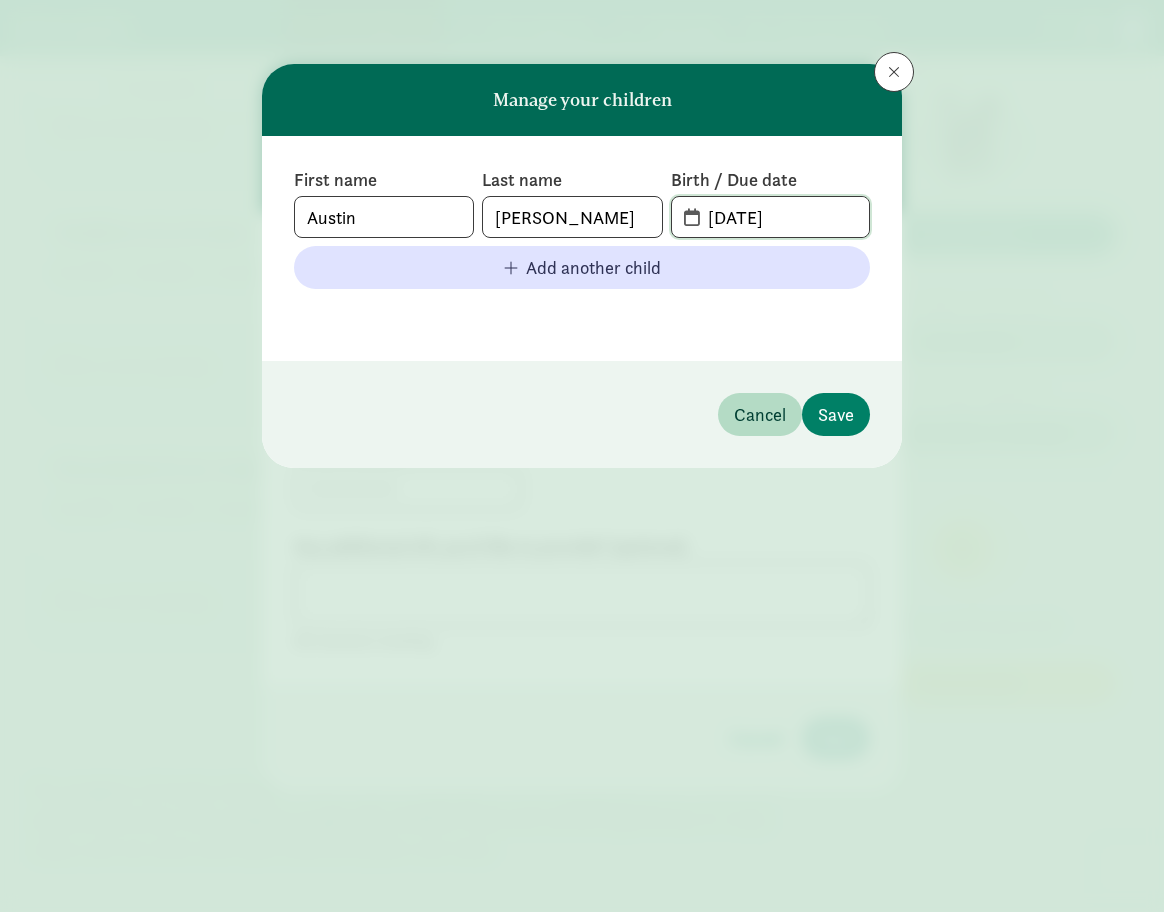 drag, startPoint x: 806, startPoint y: 208, endPoint x: 661, endPoint y: 212, distance: 145.05516 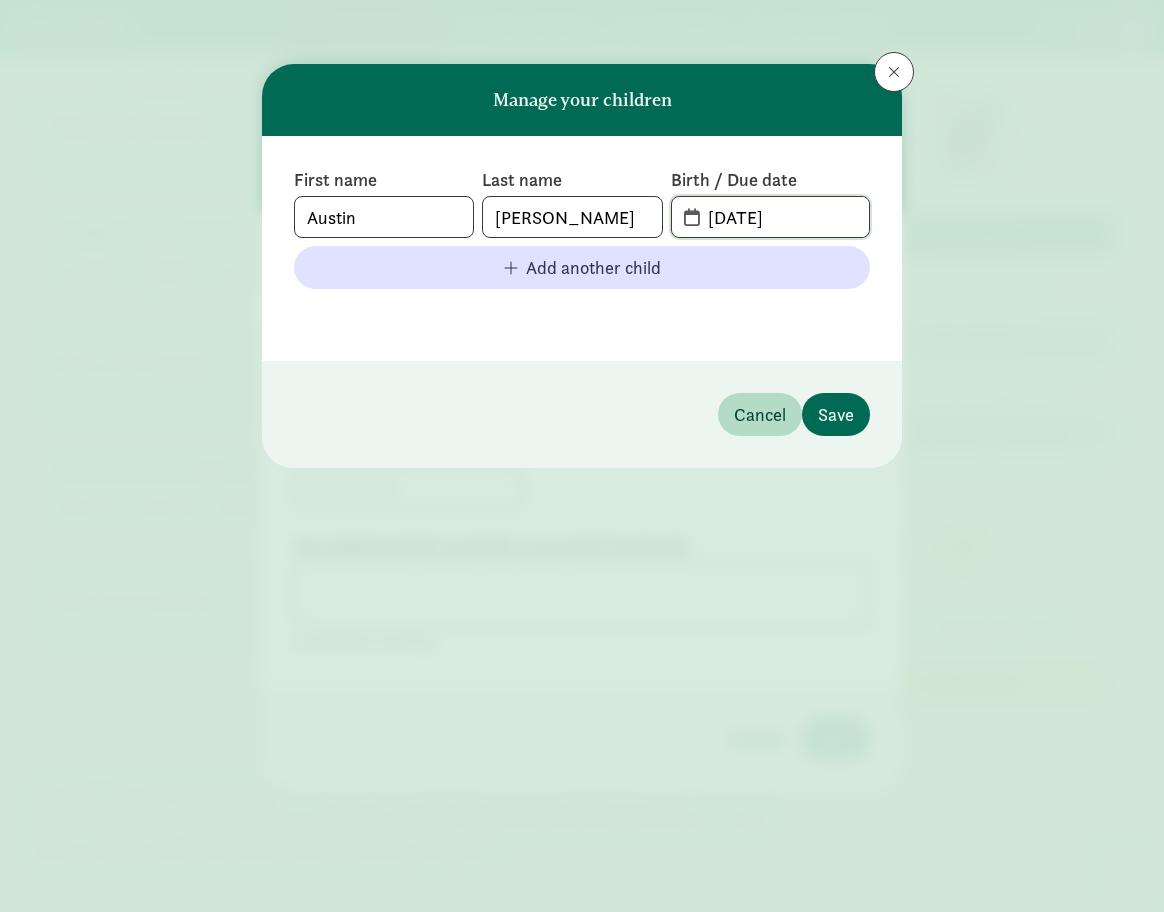 type on "03-10-2022" 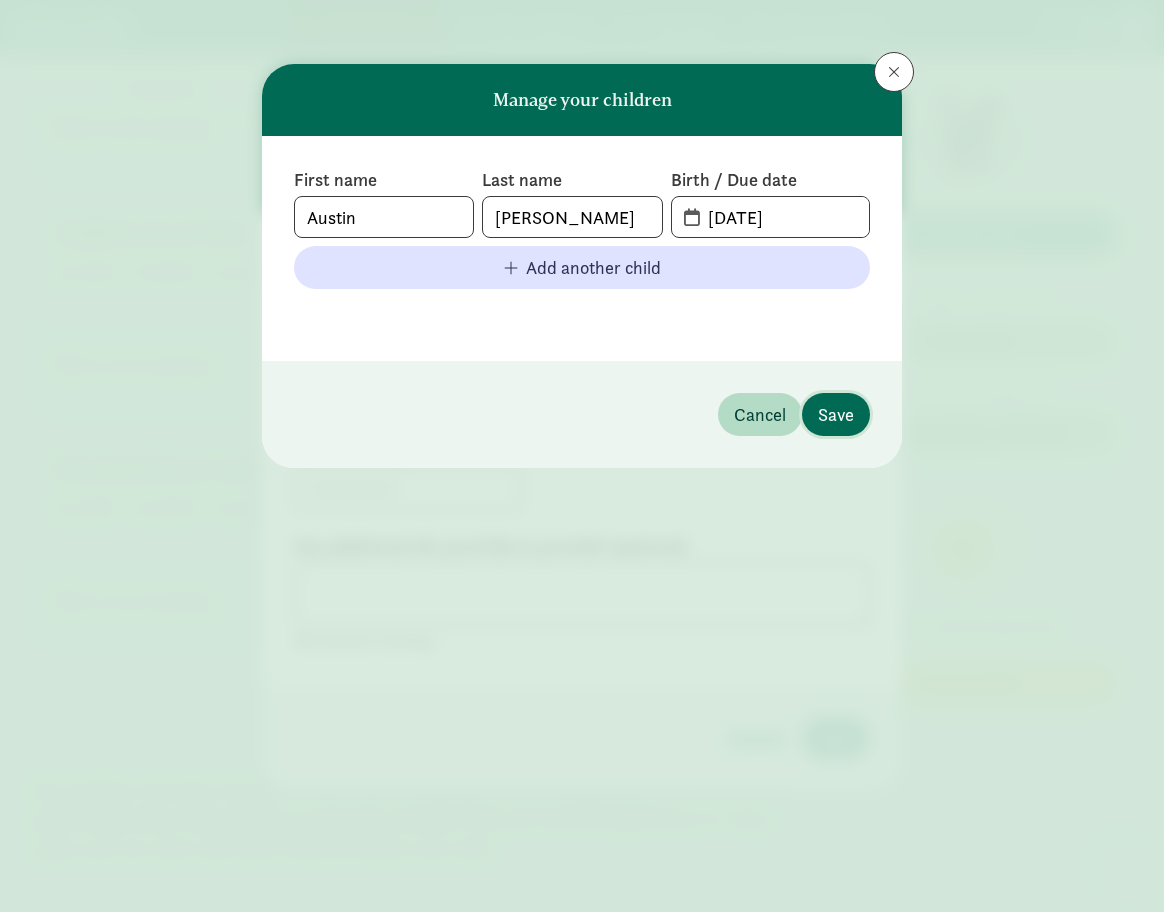 click on "Save" at bounding box center (836, 414) 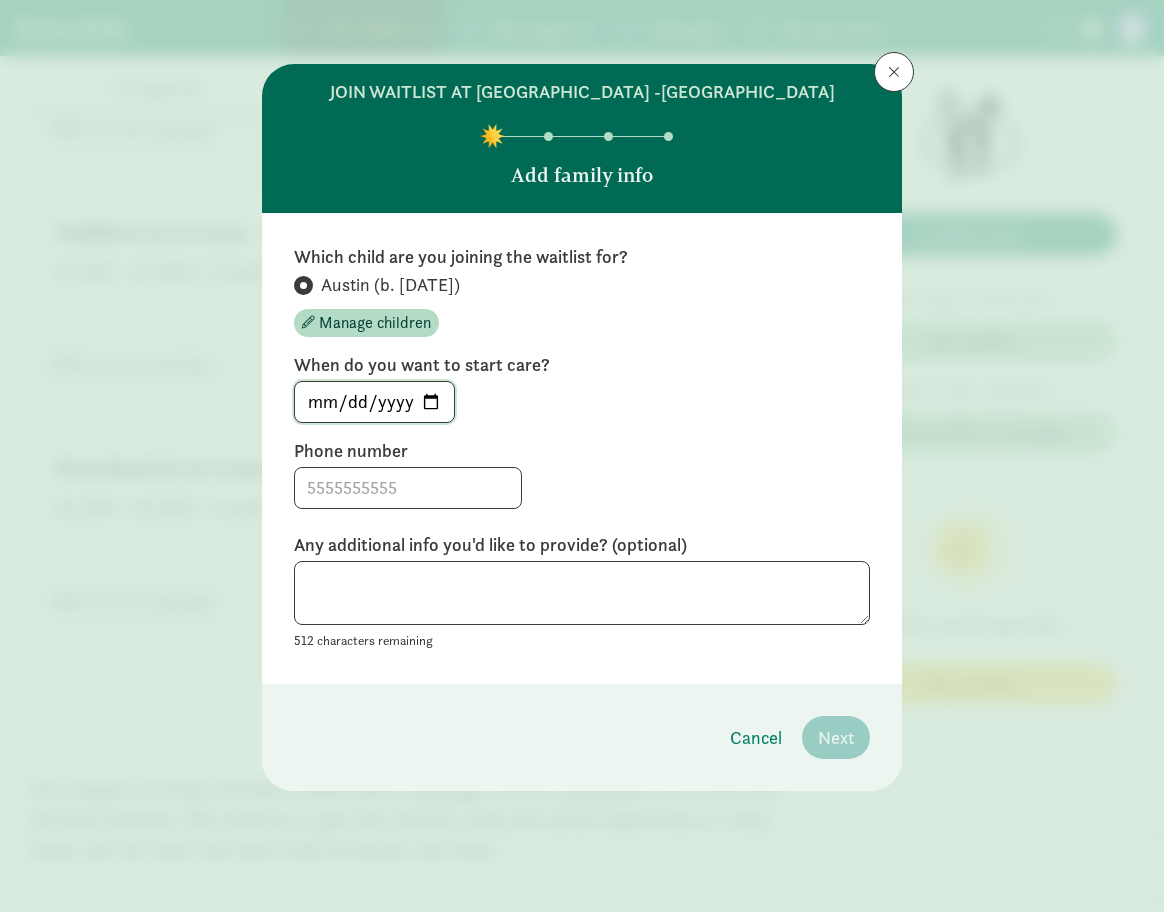 click on "2025-07-11" 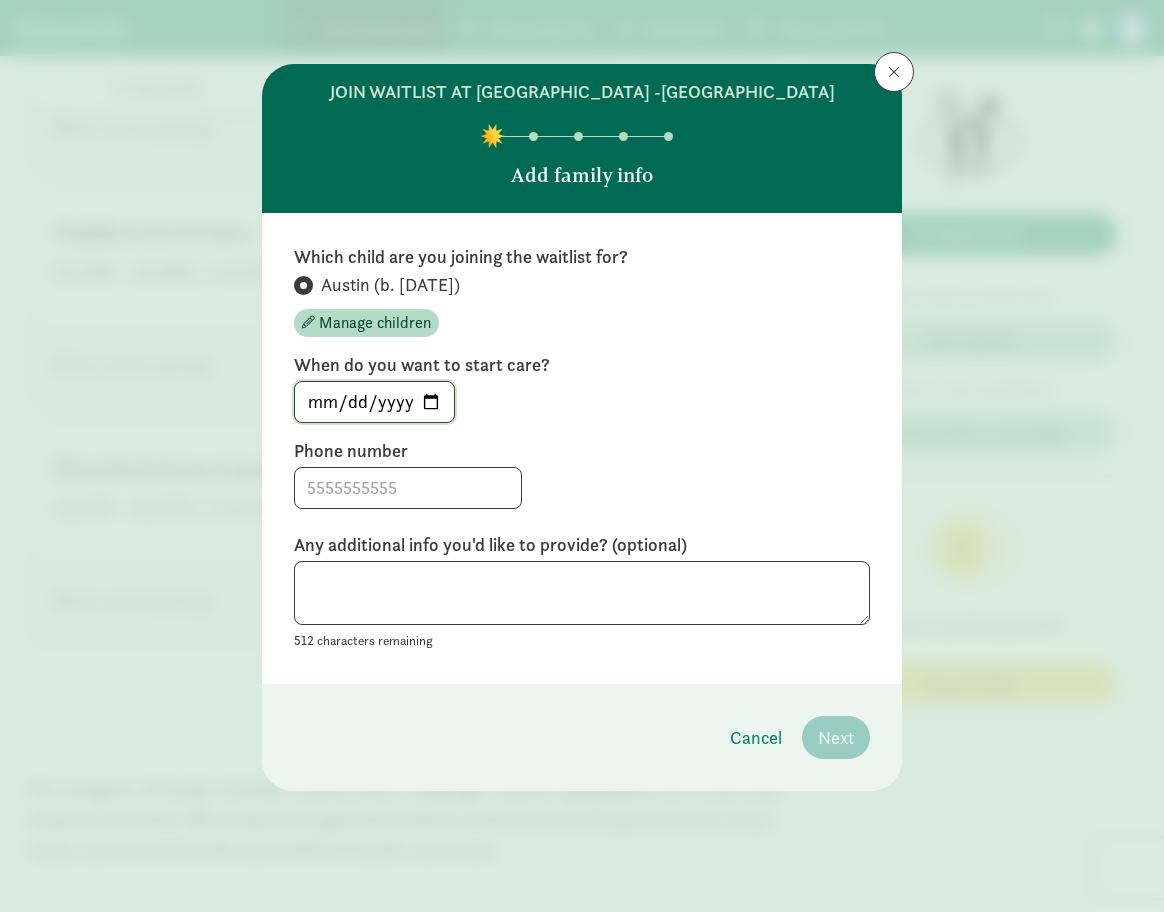 type on "2025-08-25" 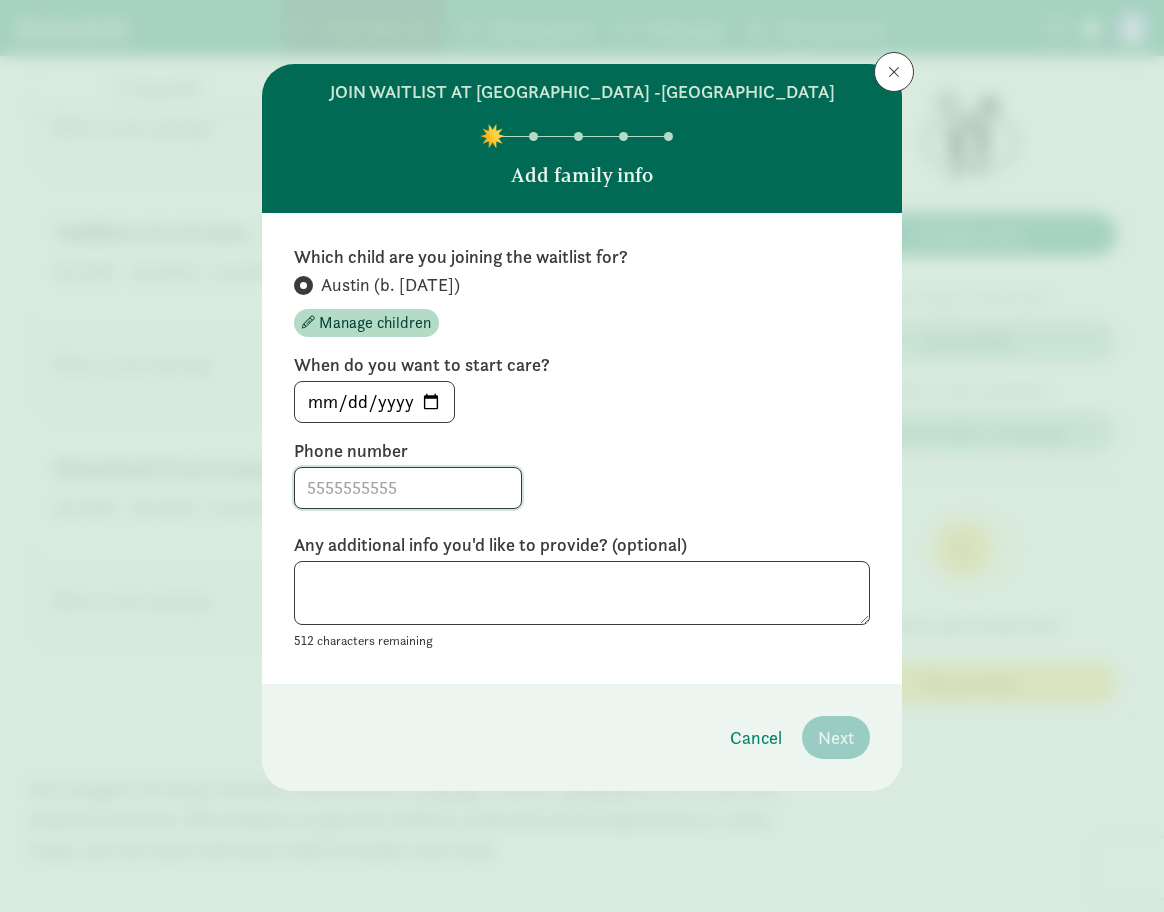 click 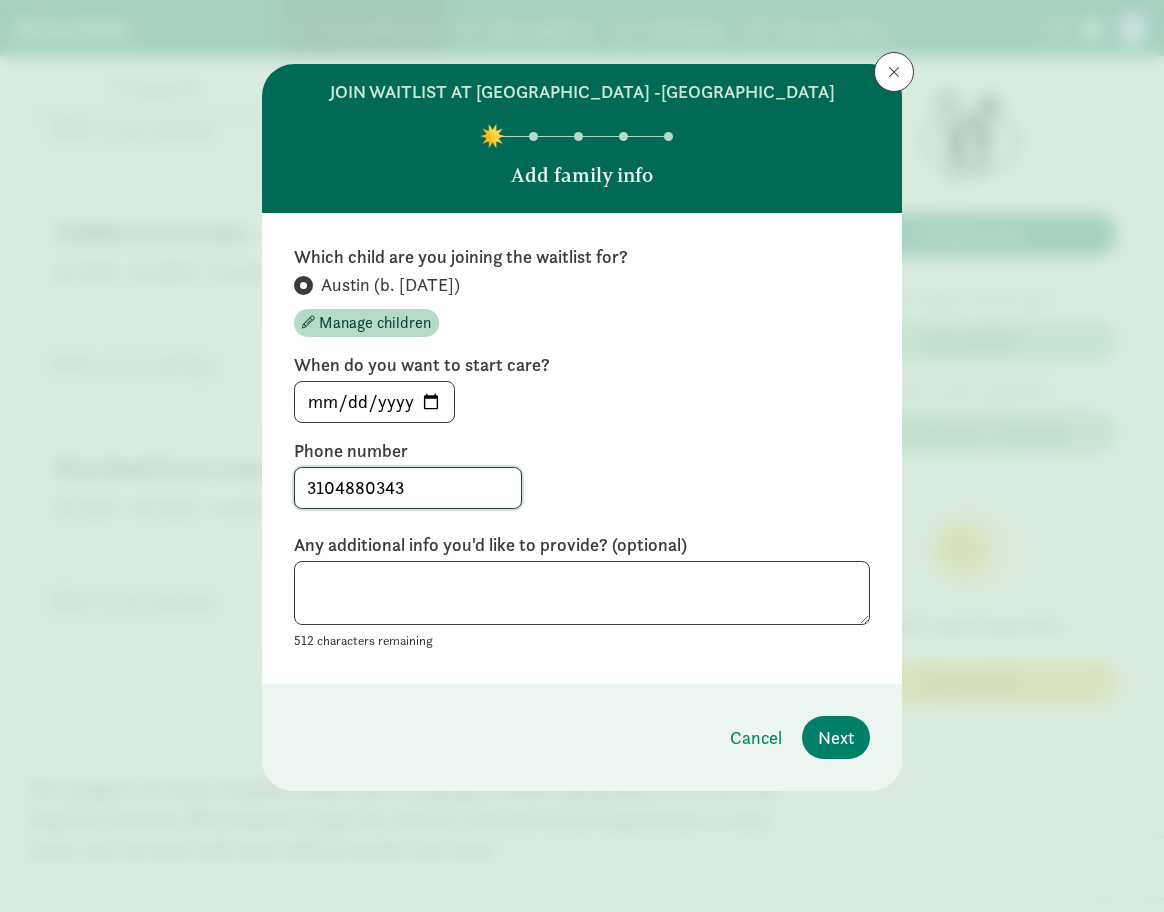type on "3104880343" 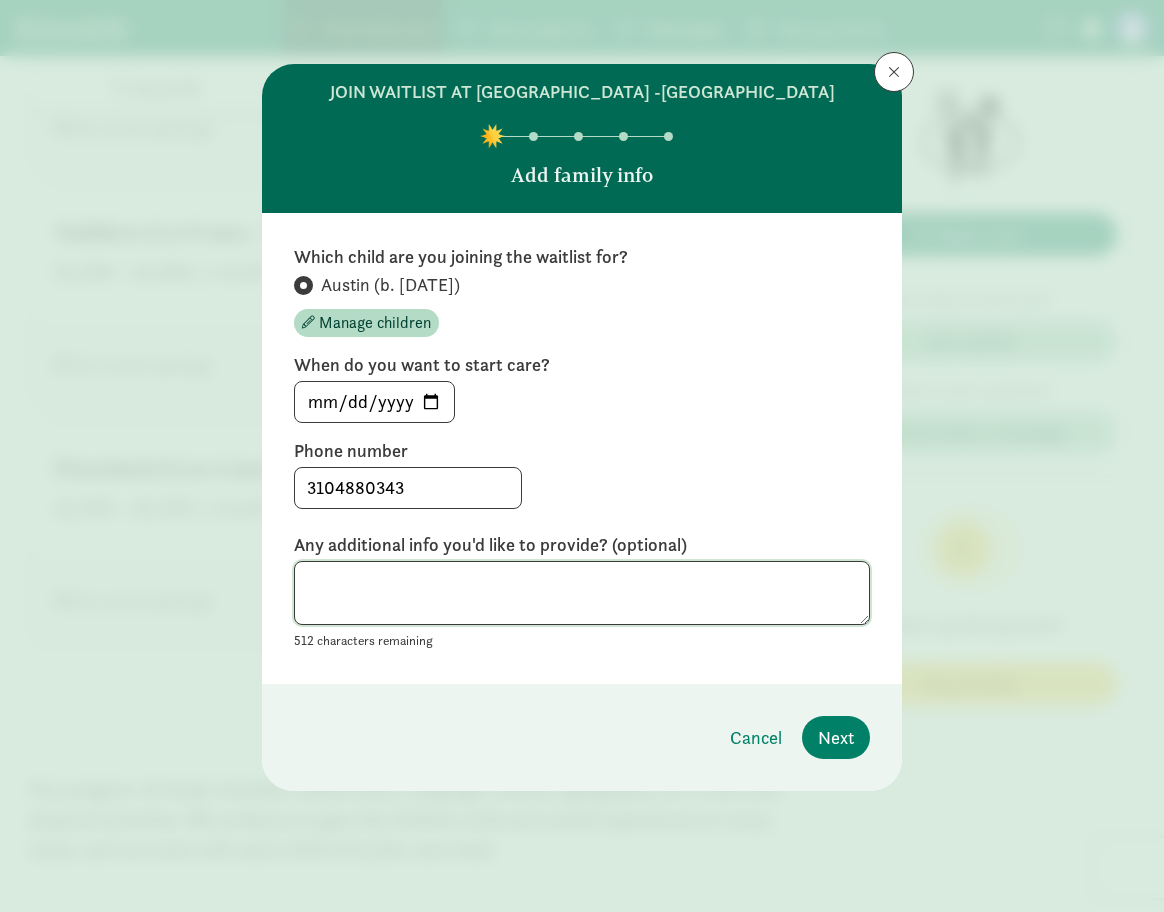 click at bounding box center (582, 593) 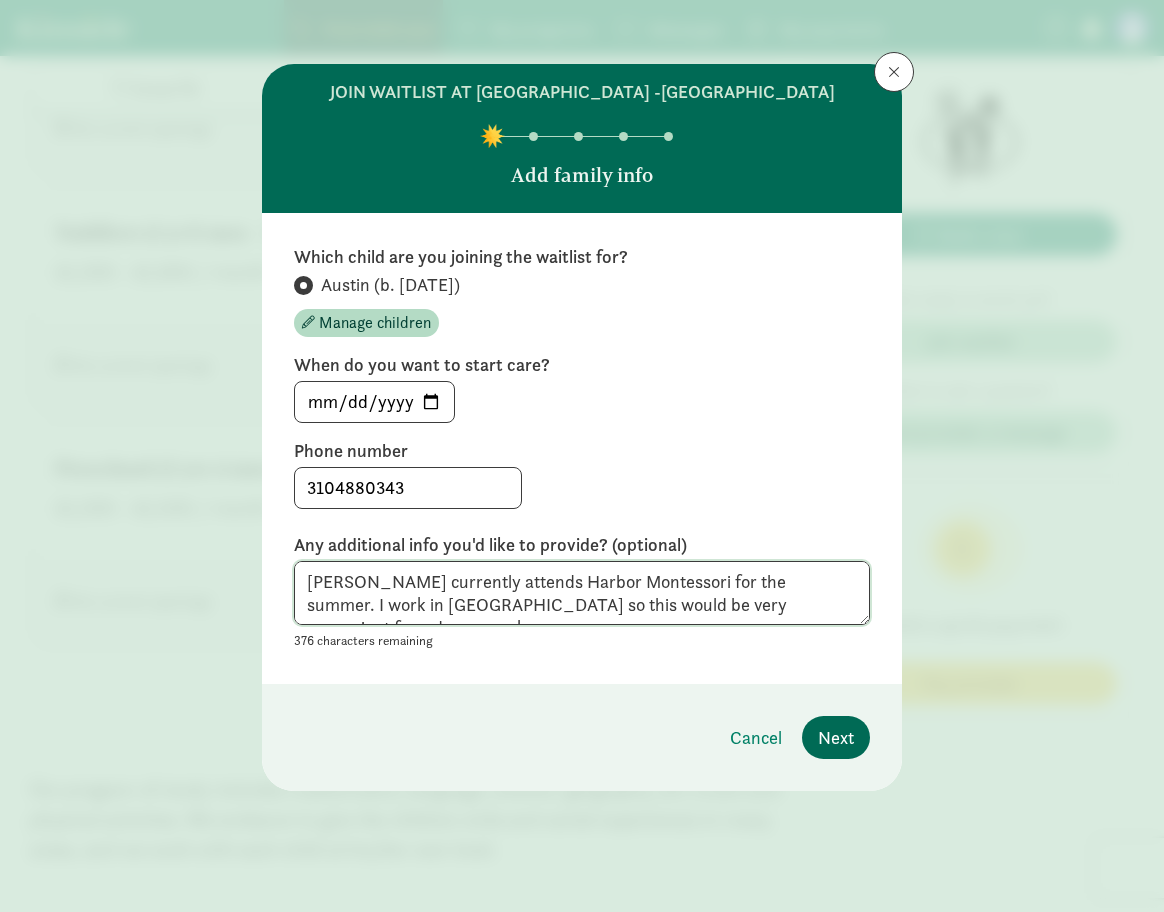 type on "Austin currently attends Harbor Montessori for the summer. I work in Old Town Tacoma so this would be very convenient for 3 days a week." 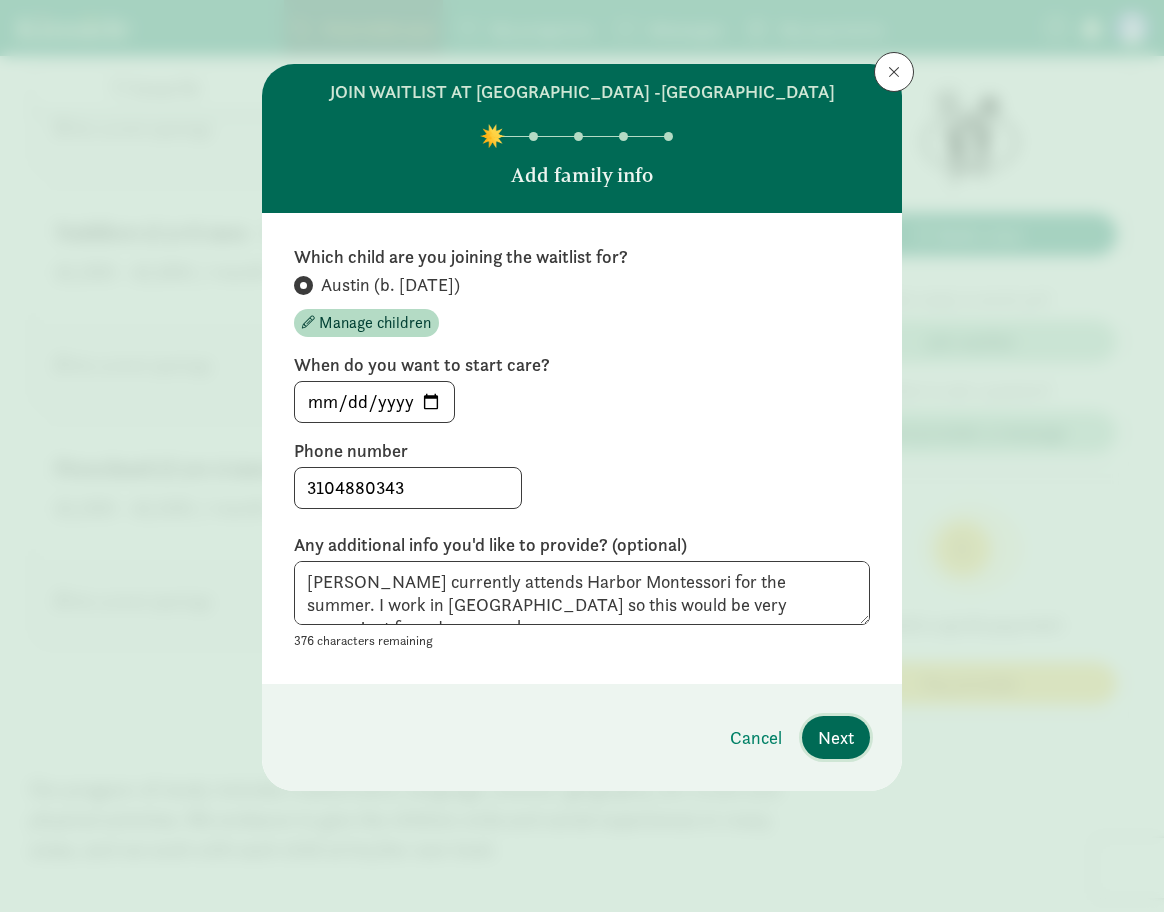 click on "Next" at bounding box center (836, 737) 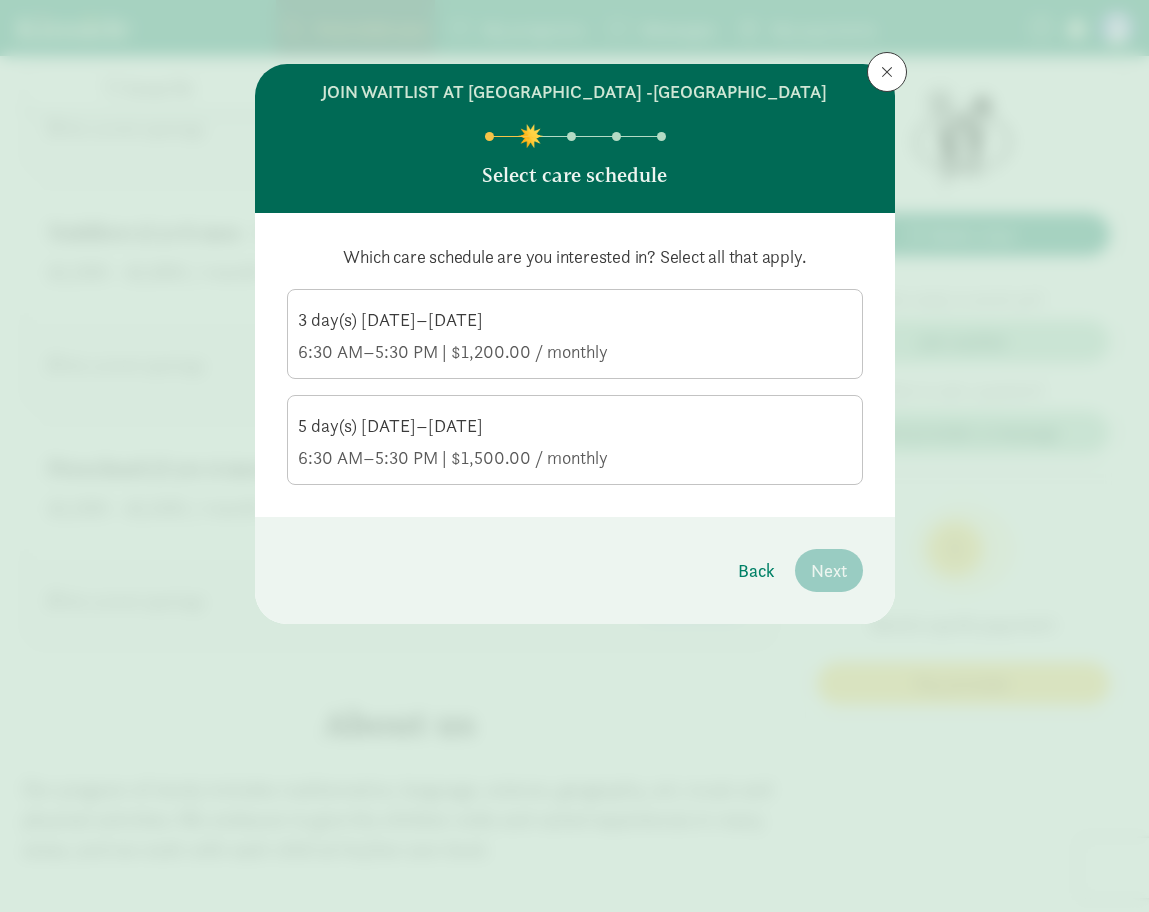 click on "3 day(s) Monday–Friday 6:30 AM–5:30 PM | $1,200.00 / monthly" at bounding box center [575, 336] 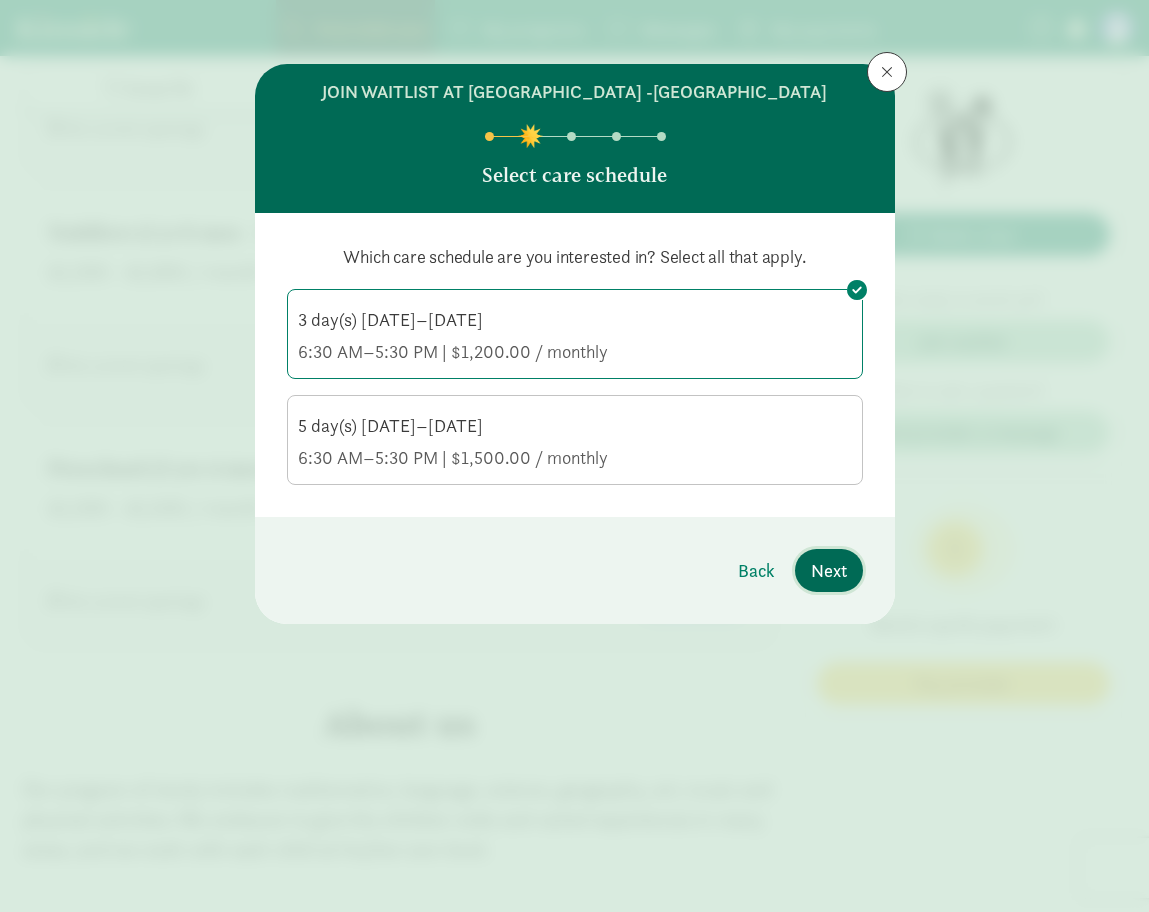 click on "Next" at bounding box center [829, 570] 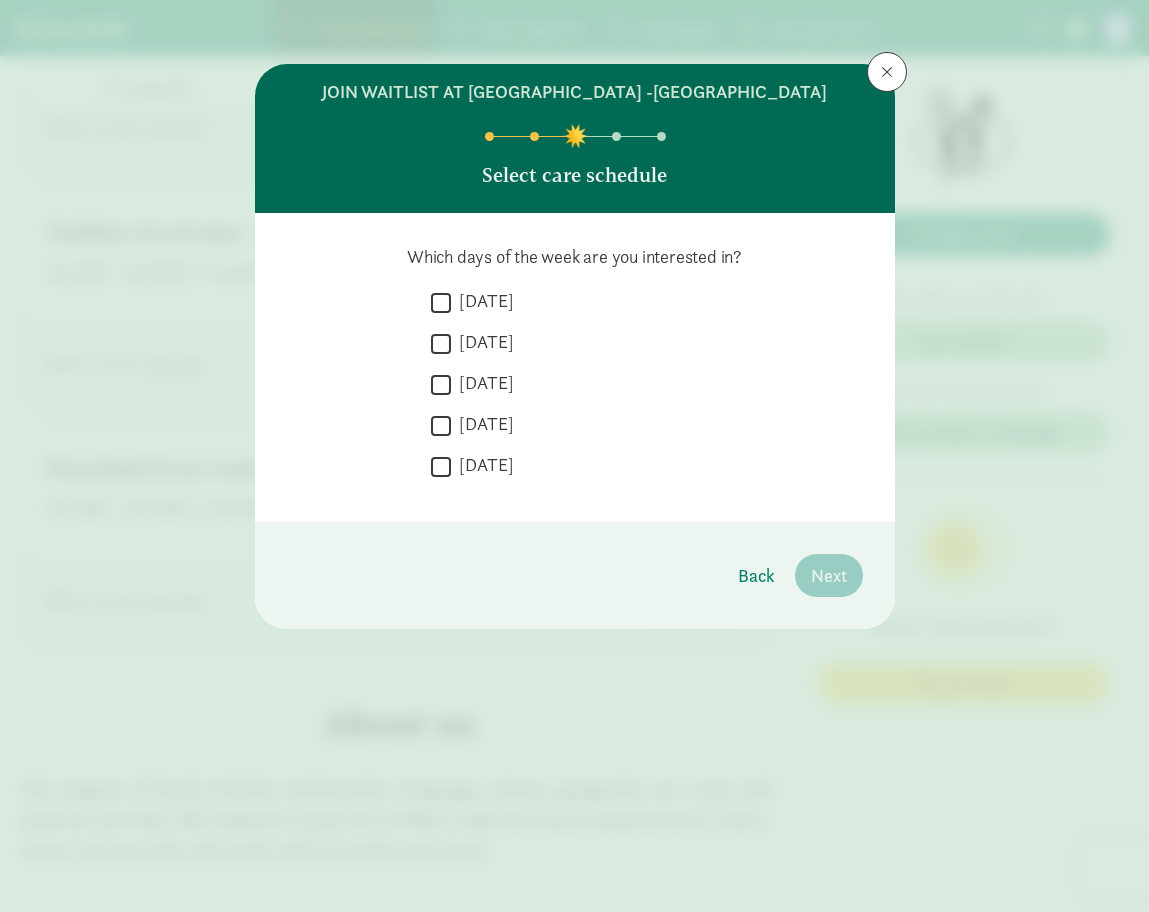 click on "Monday" at bounding box center (441, 302) 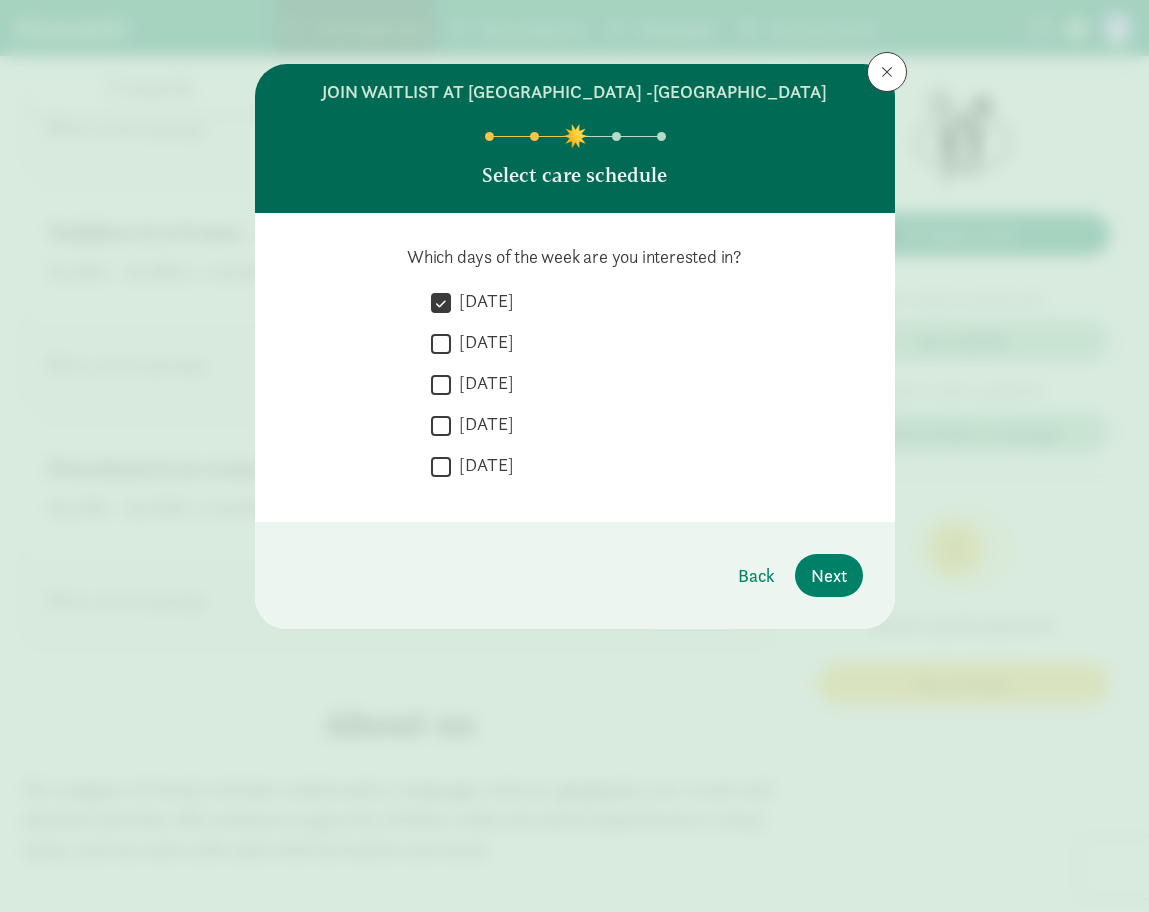click on "Tuesday" at bounding box center [441, 343] 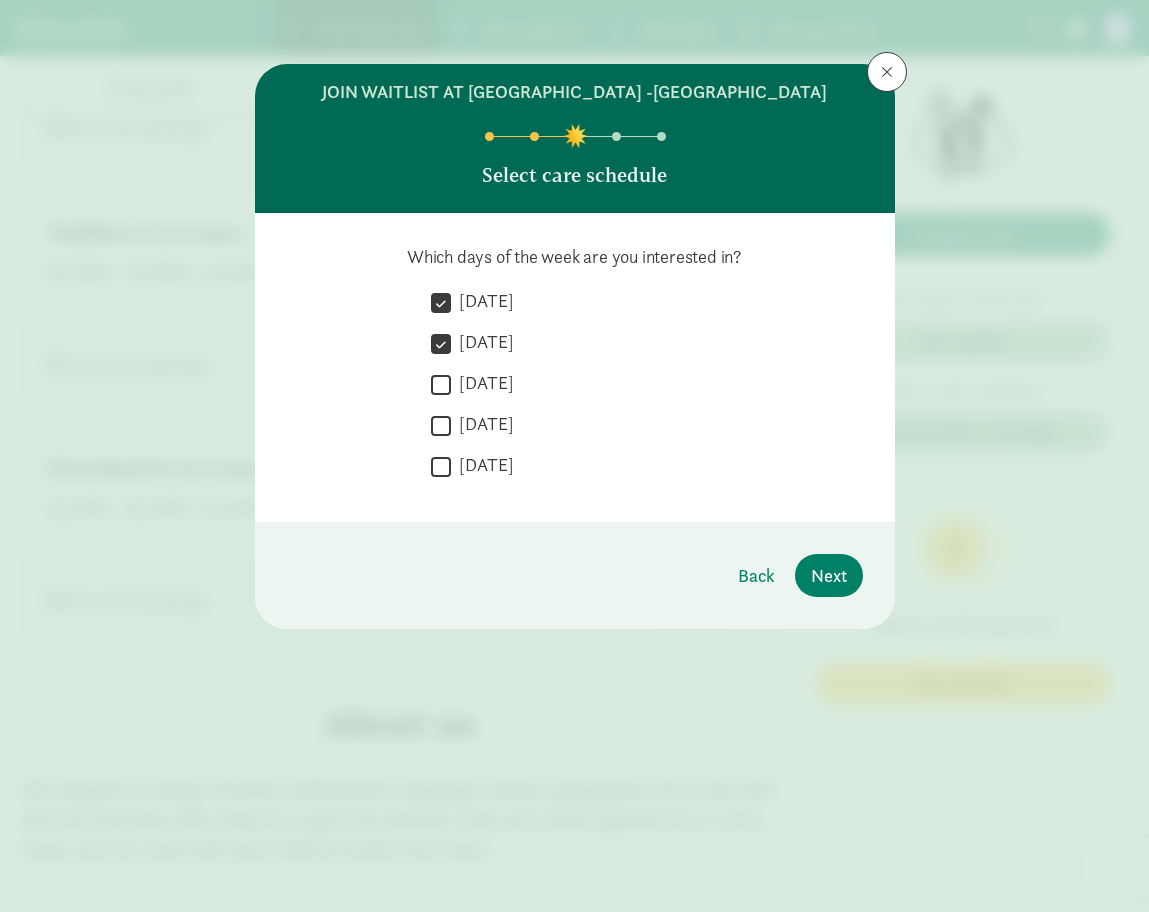 click on "Wednesday" at bounding box center (441, 384) 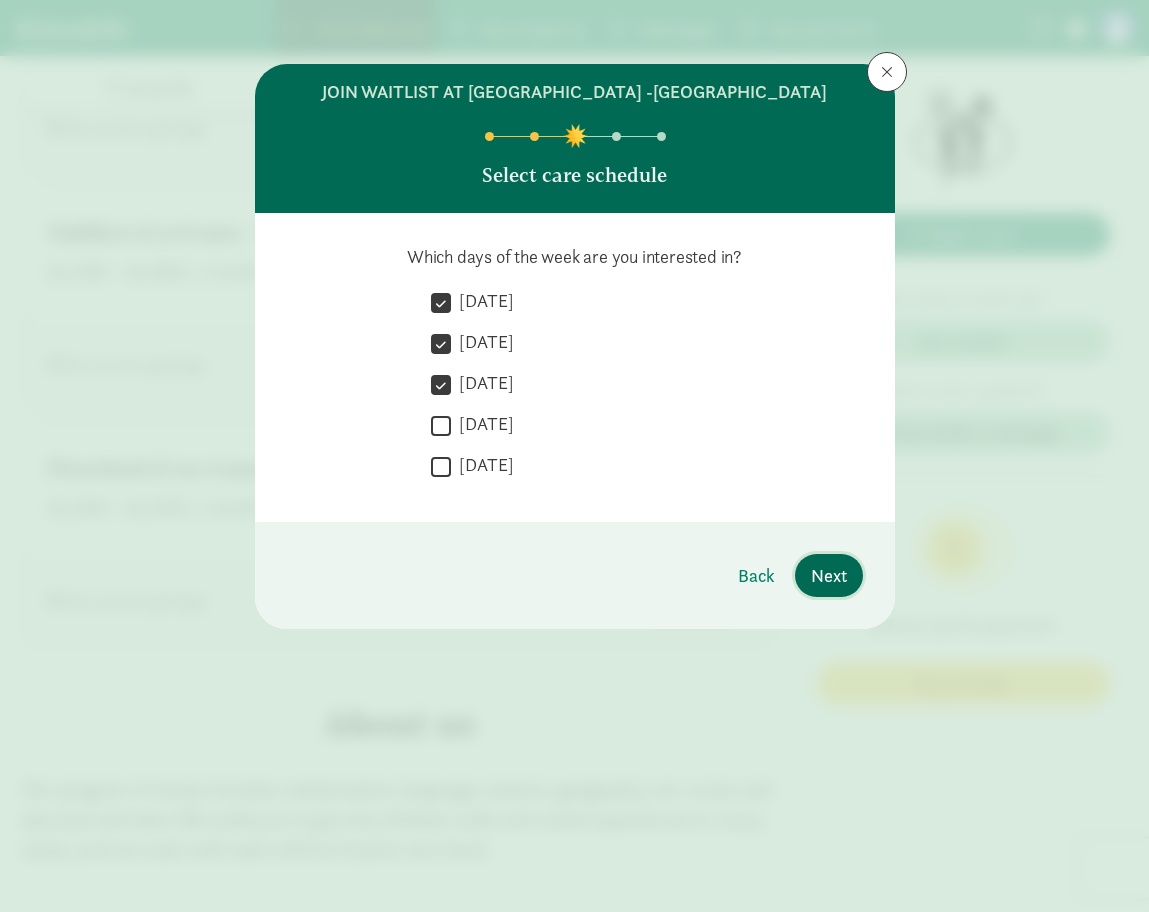 click on "Next" at bounding box center [829, 575] 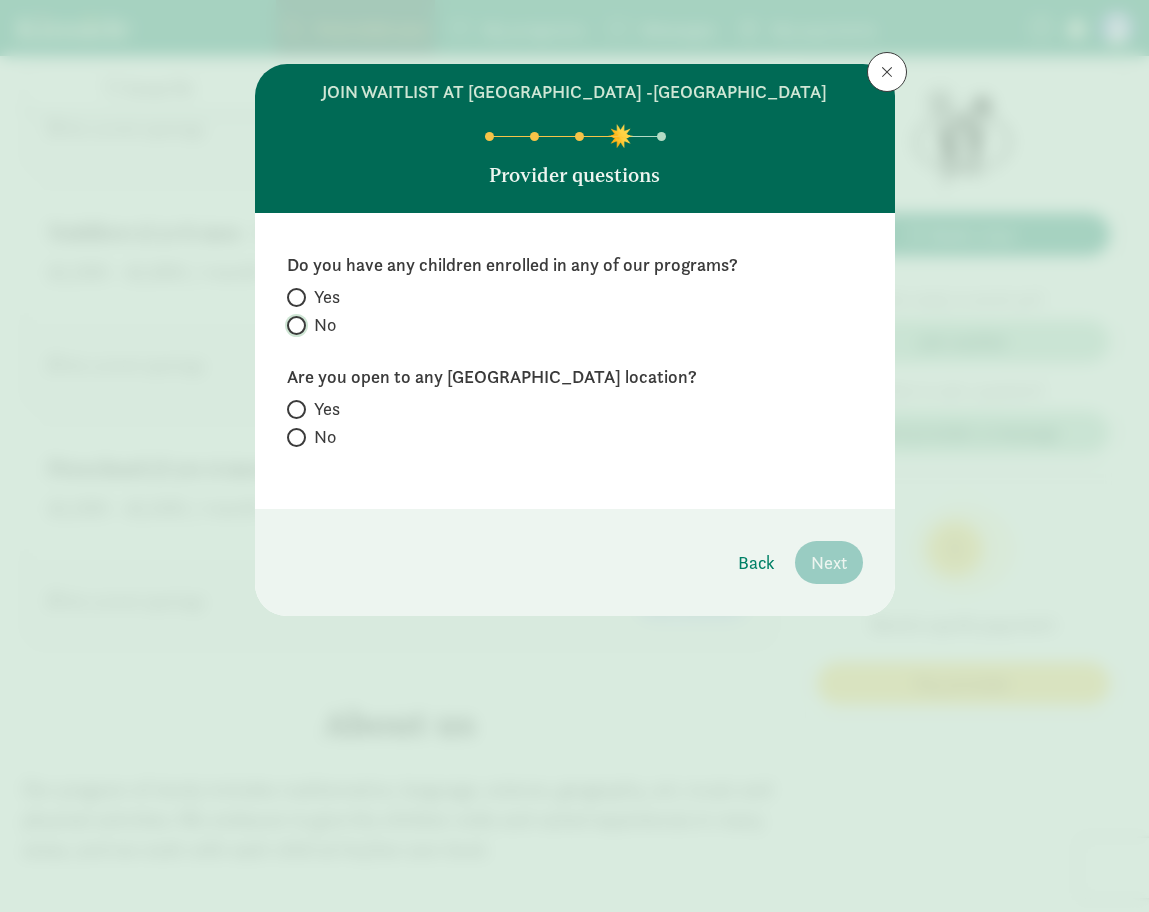 click on "No" at bounding box center [293, 325] 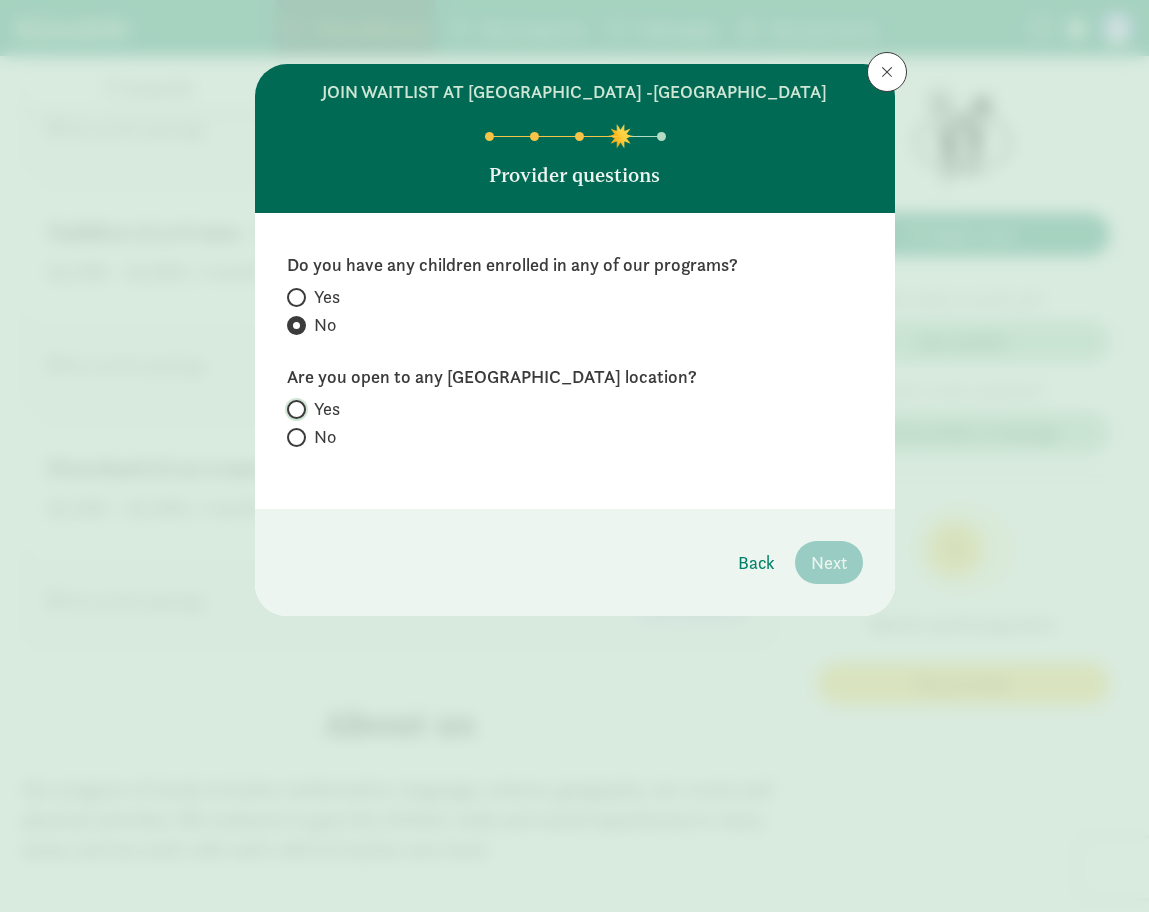 click on "Yes" at bounding box center (293, 409) 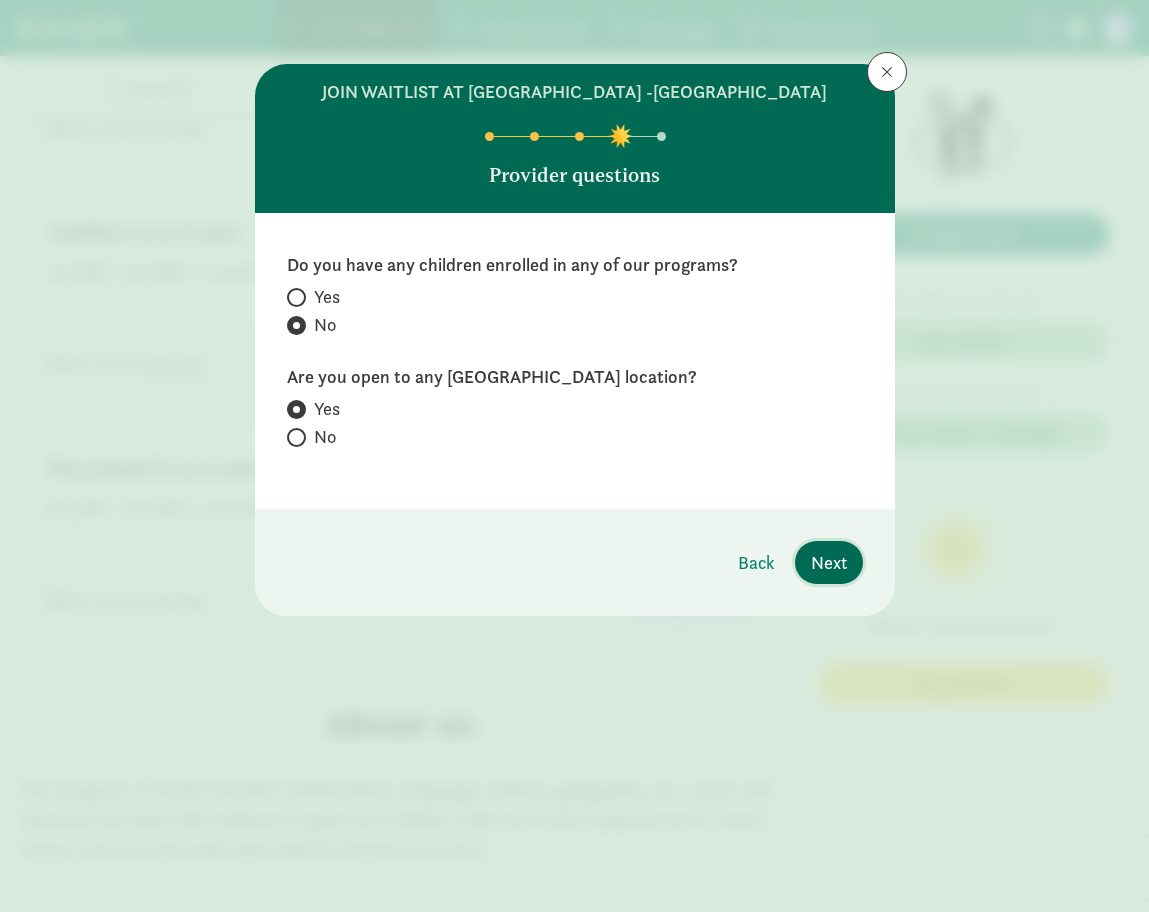 click on "Next" at bounding box center [829, 562] 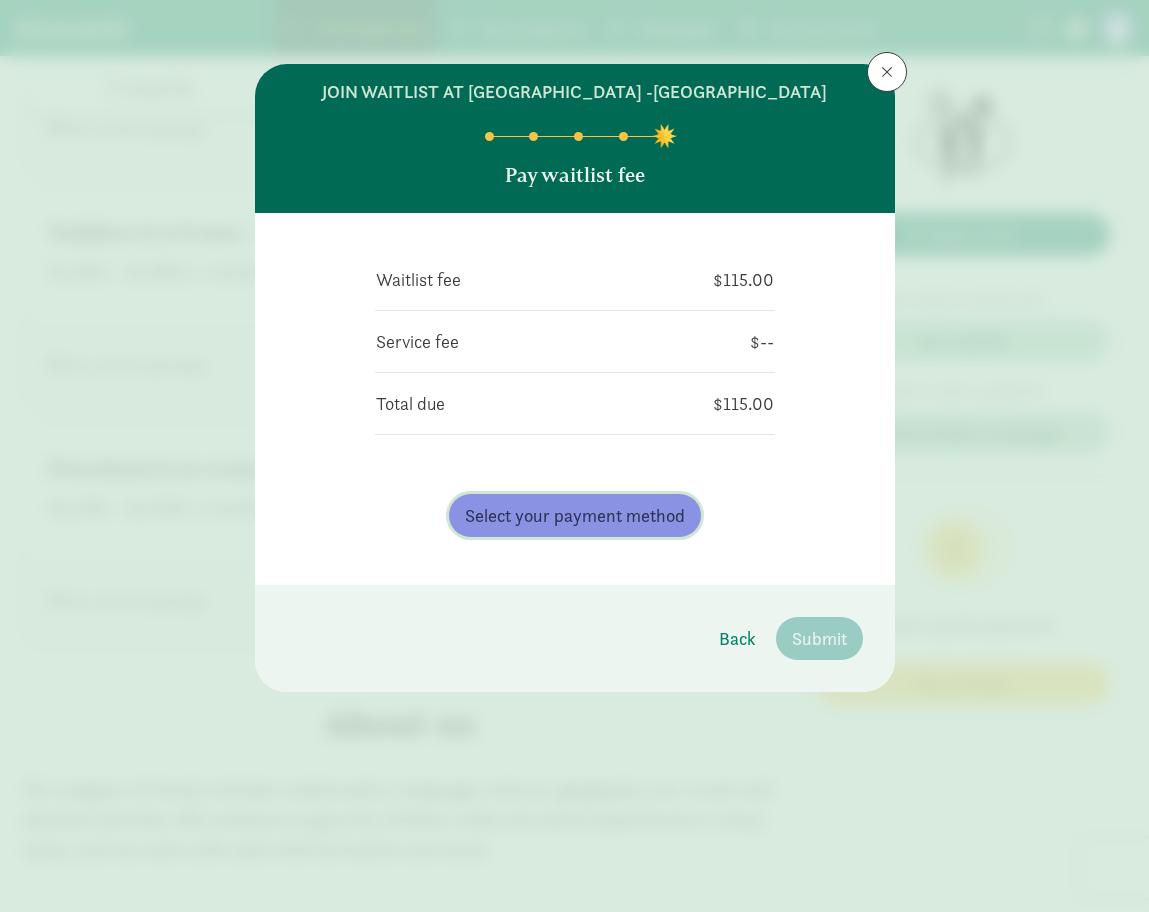 click on "Select your payment method" at bounding box center [575, 515] 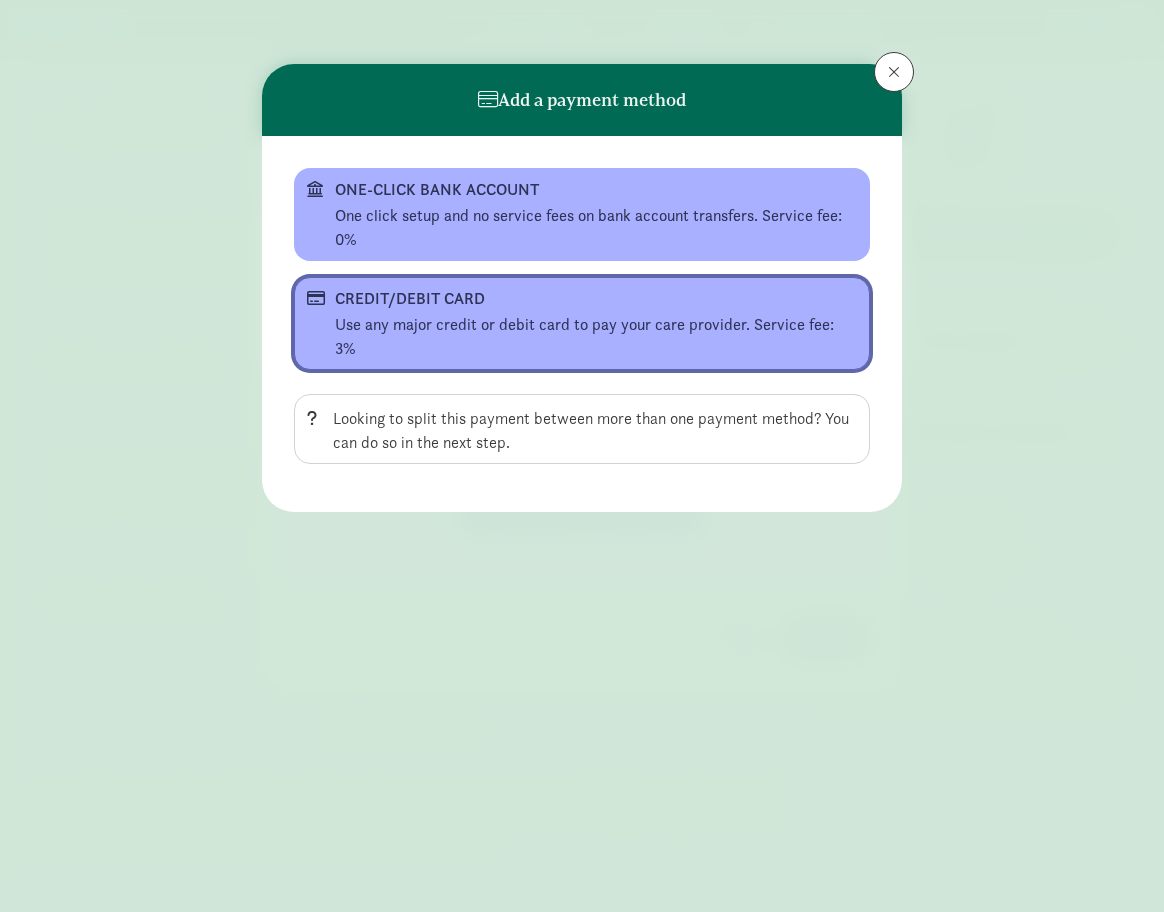 click on "Use any major credit or debit card to pay your care provider. Service fee: 3%" at bounding box center (596, 337) 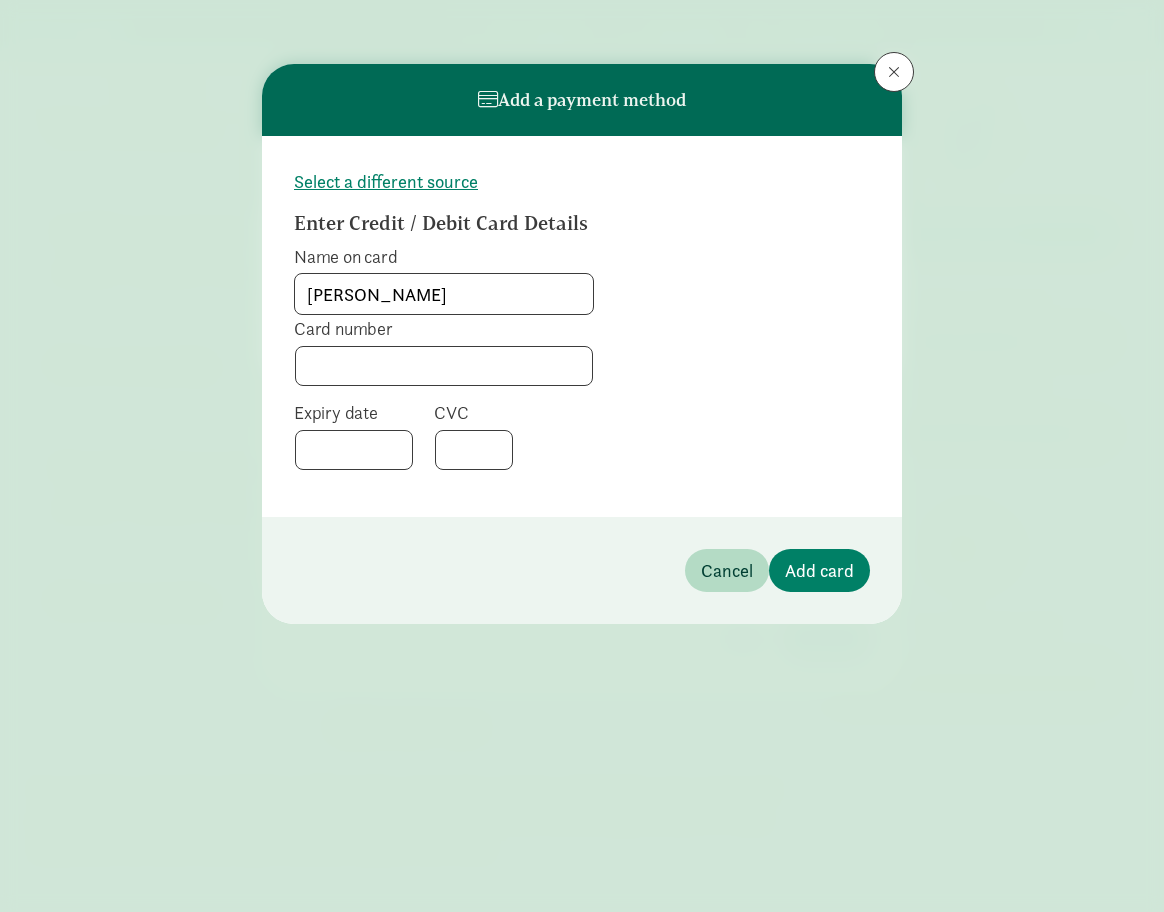 type on "Stephanie Merritt" 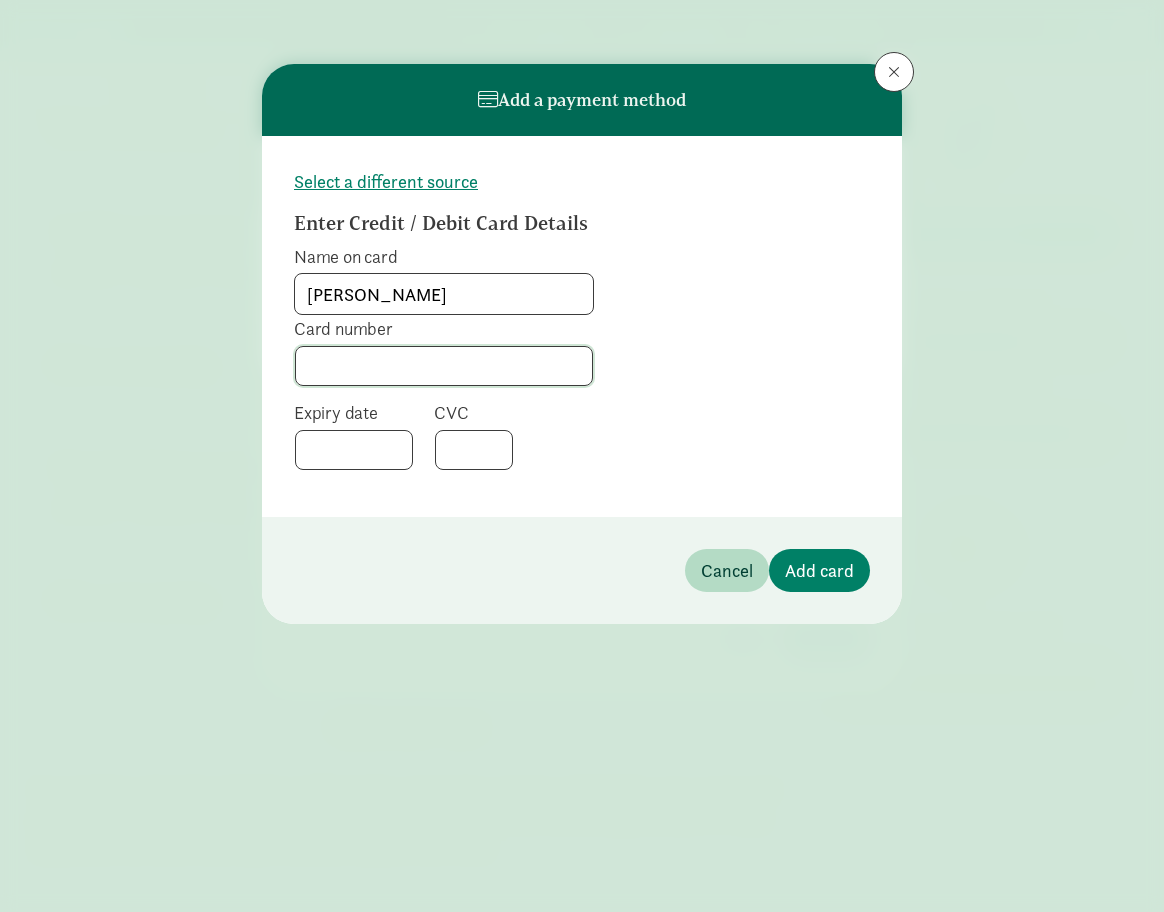 click at bounding box center [354, 449] 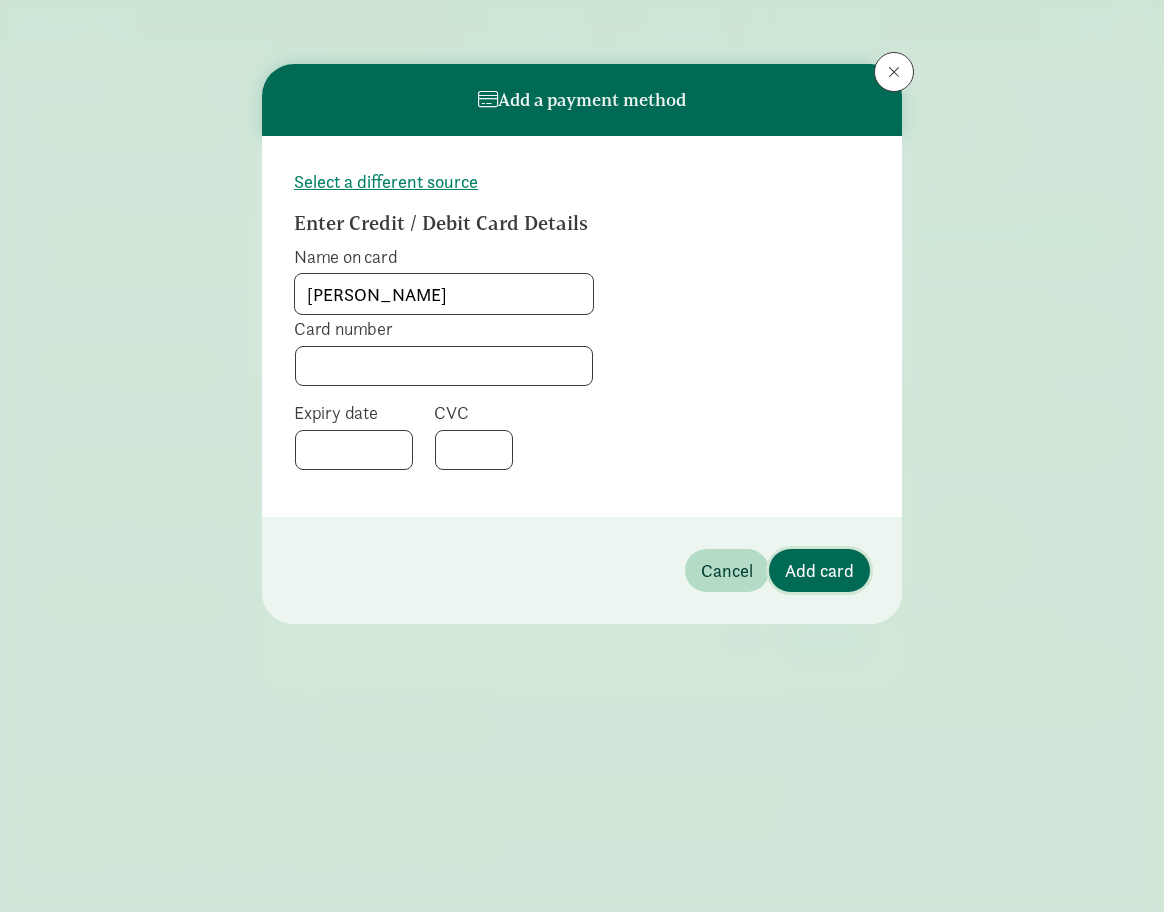 click on "Add card" 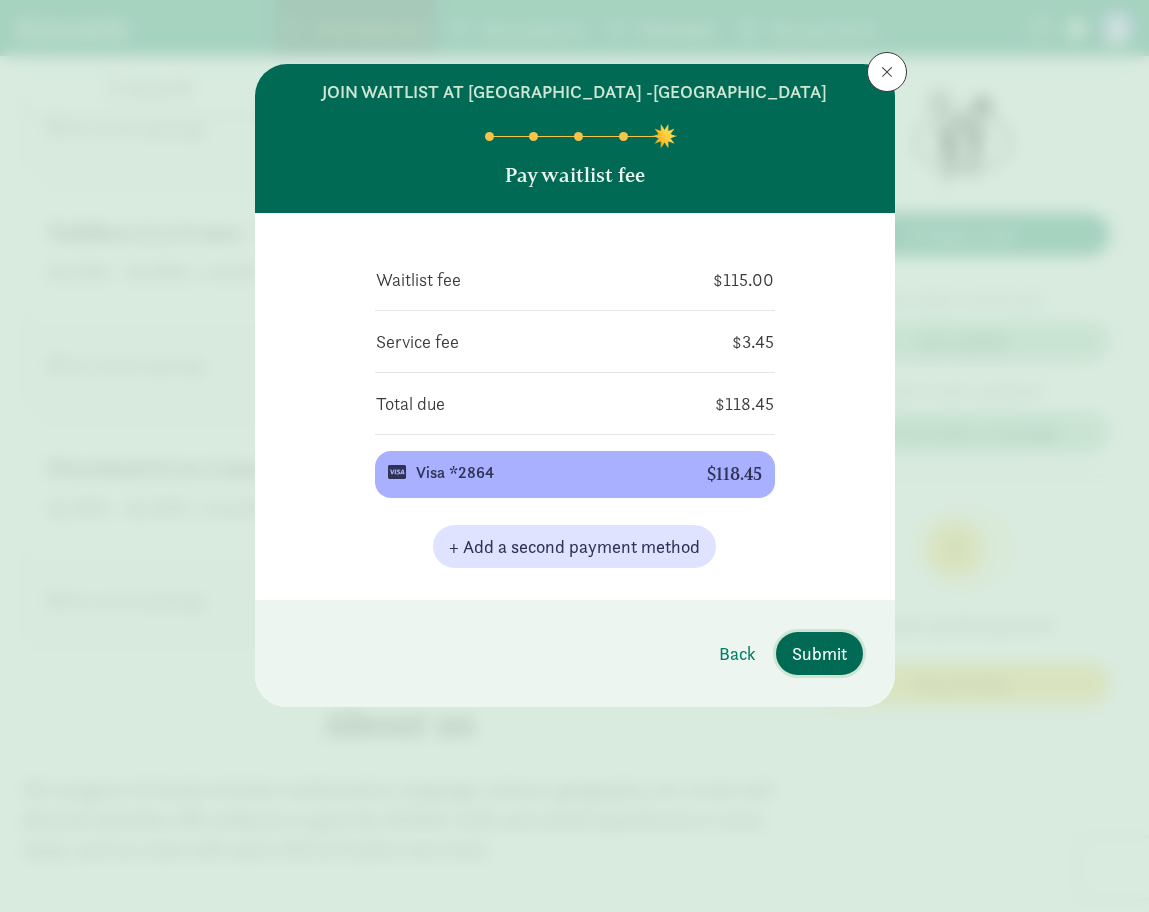 click on "Submit" at bounding box center [819, 653] 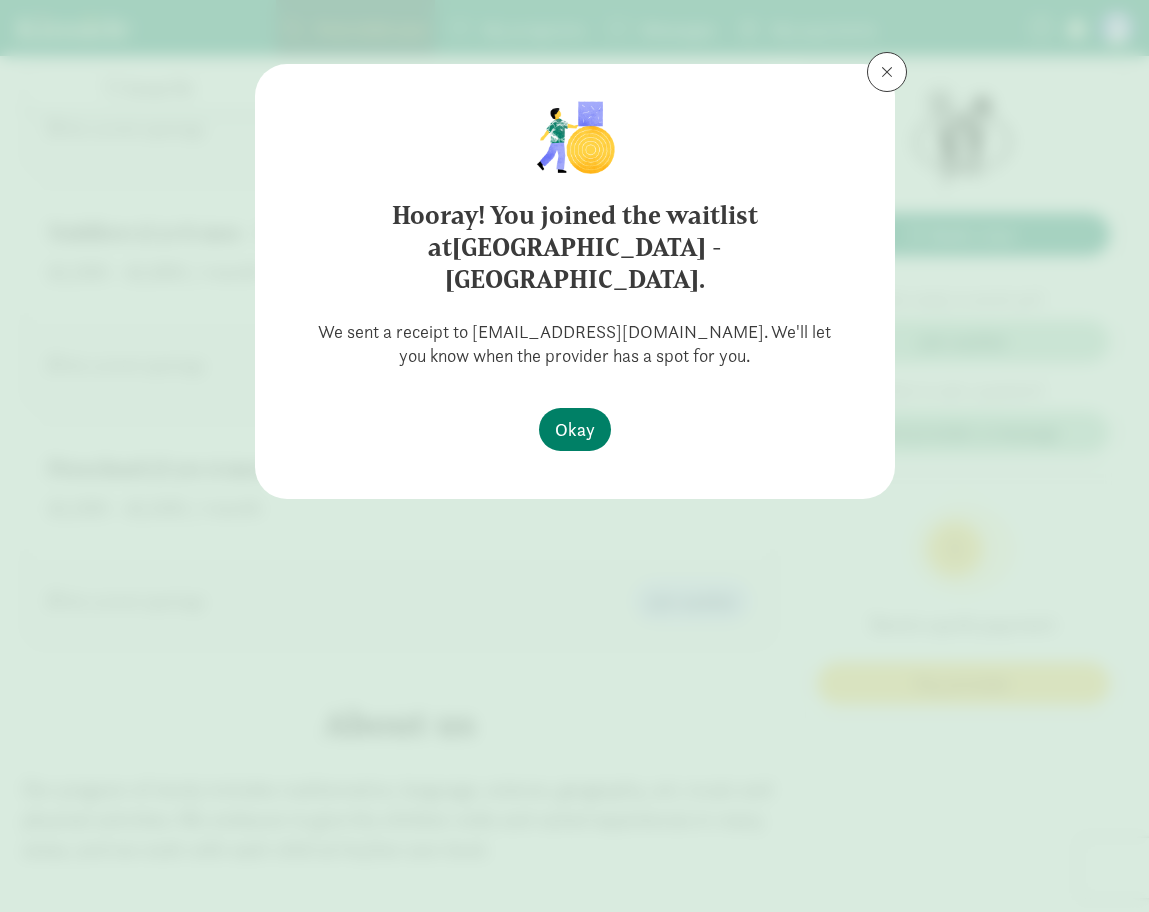 click on "Hooray! You joined the waitlist at  North Tacoma Montessori Center -Ruston.
We sent a receipt to  stephaniejmerritt@gmail.com.
We'll let you know when the provider has a spot for you.
Okay" 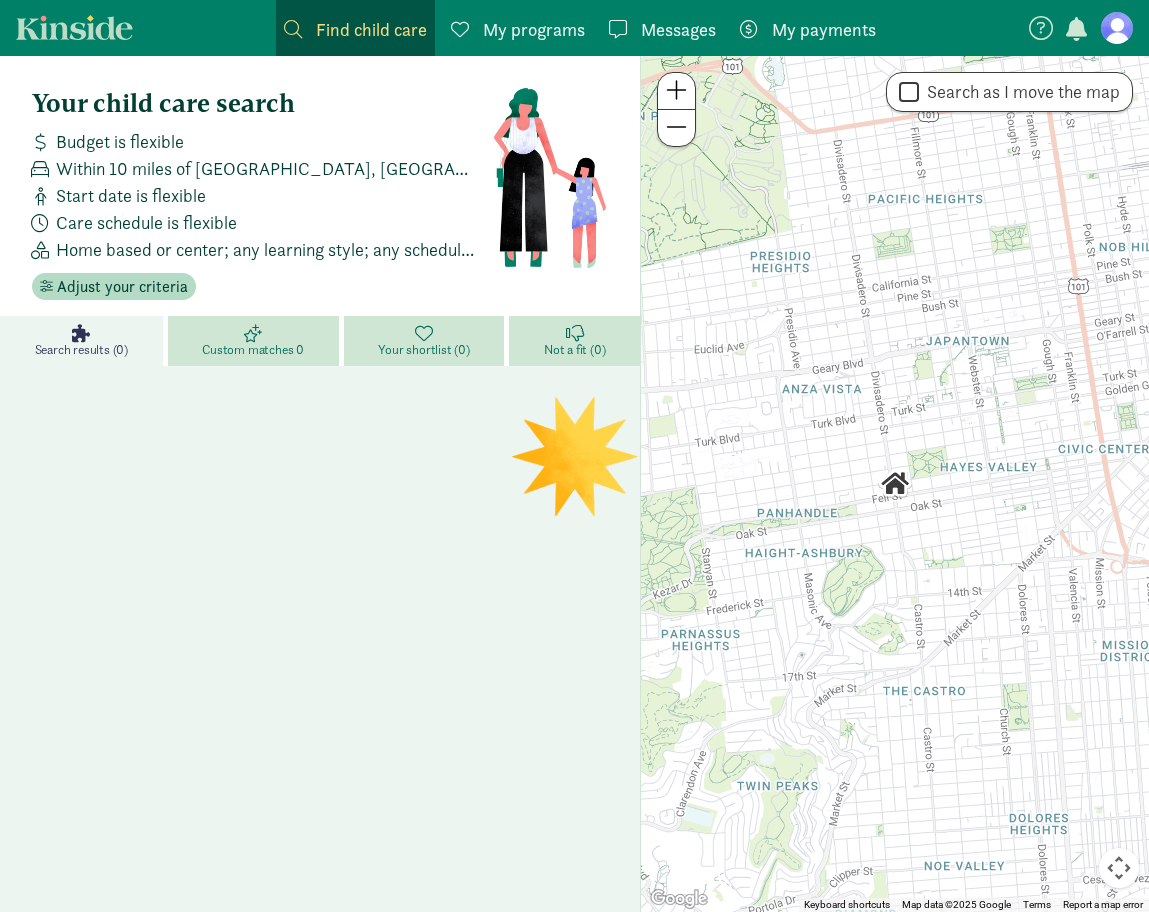 scroll, scrollTop: 0, scrollLeft: 0, axis: both 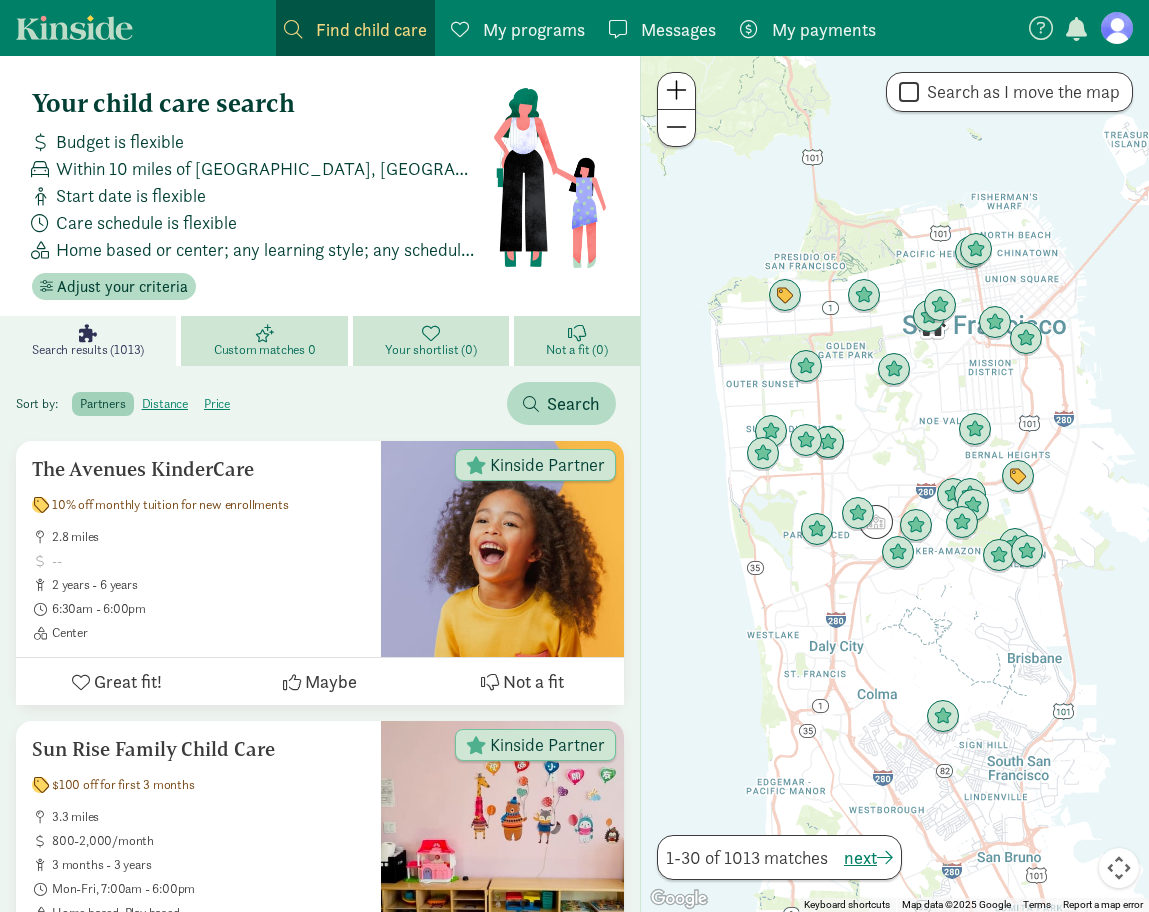 click on "My programs" at bounding box center [534, 29] 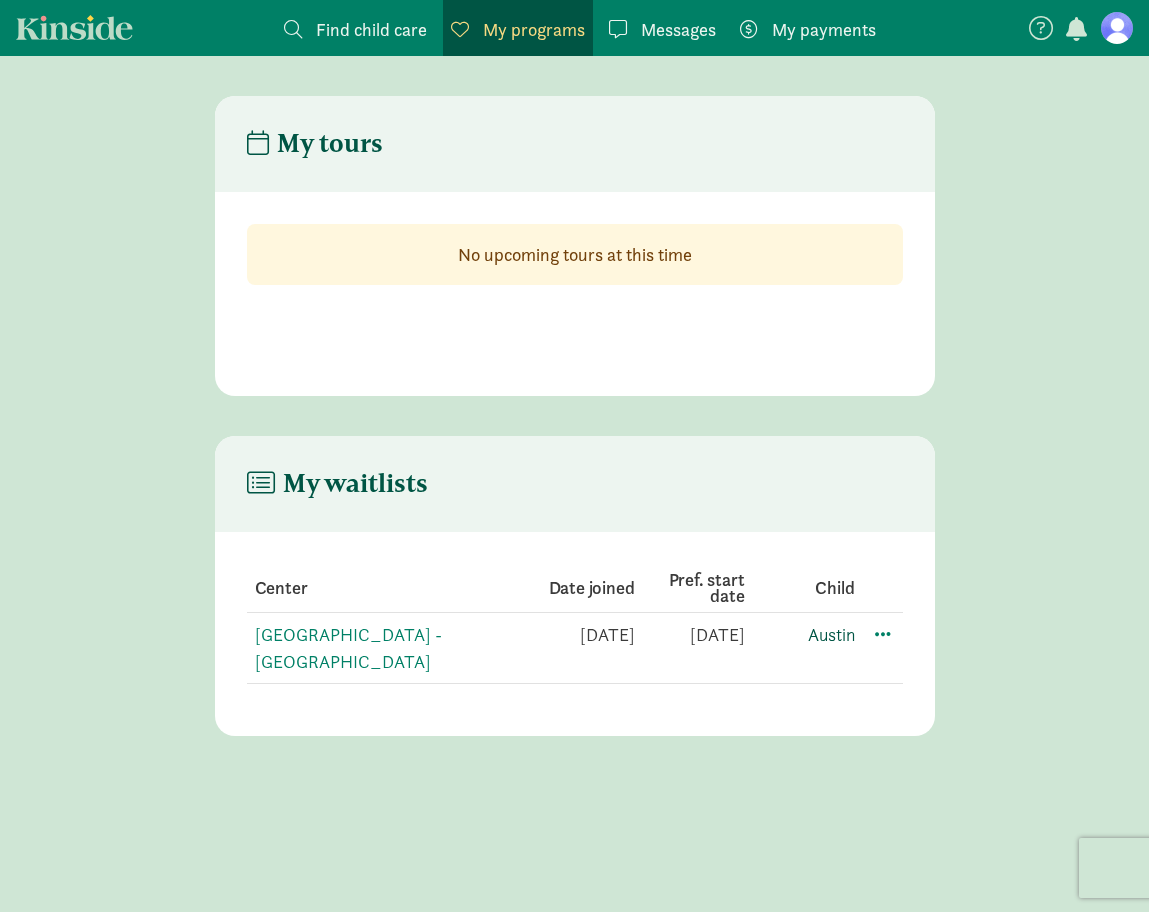 click on "Austin" 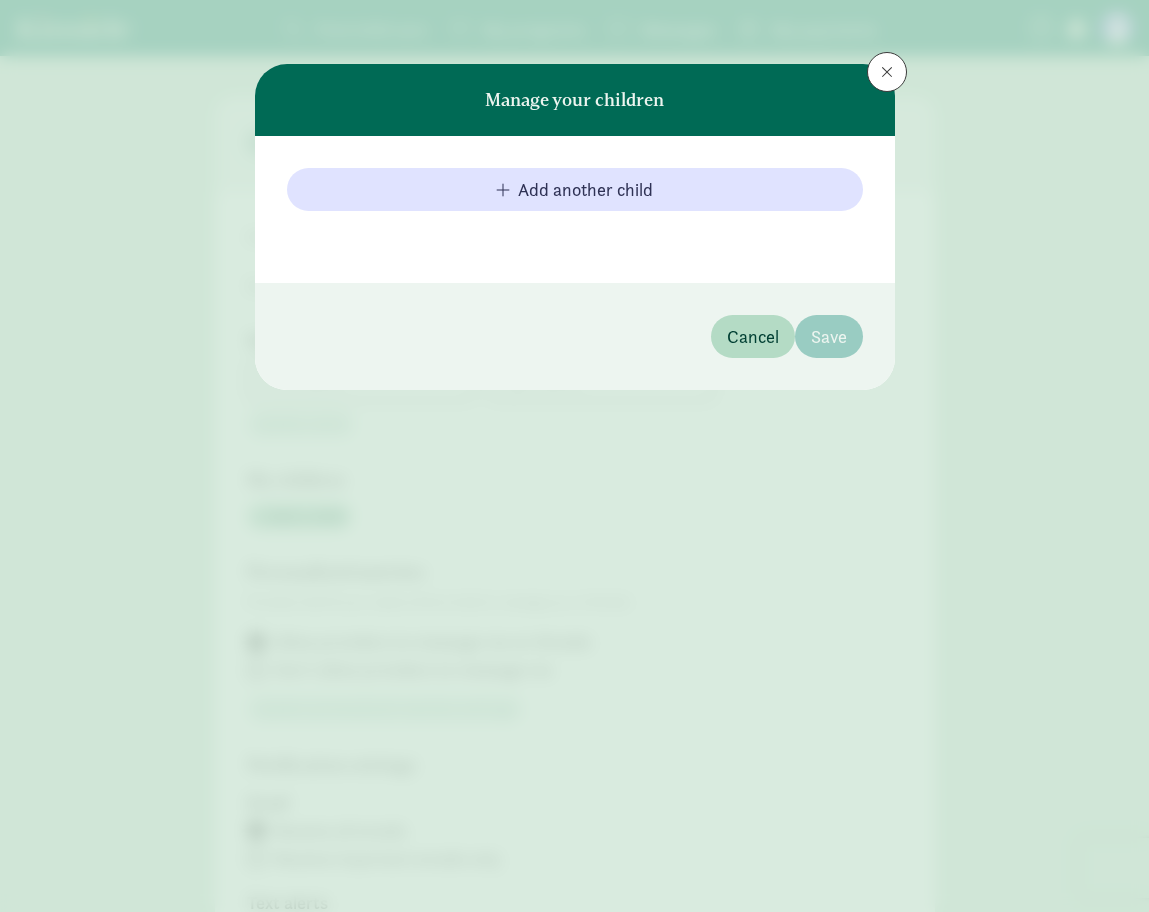 scroll, scrollTop: 0, scrollLeft: 0, axis: both 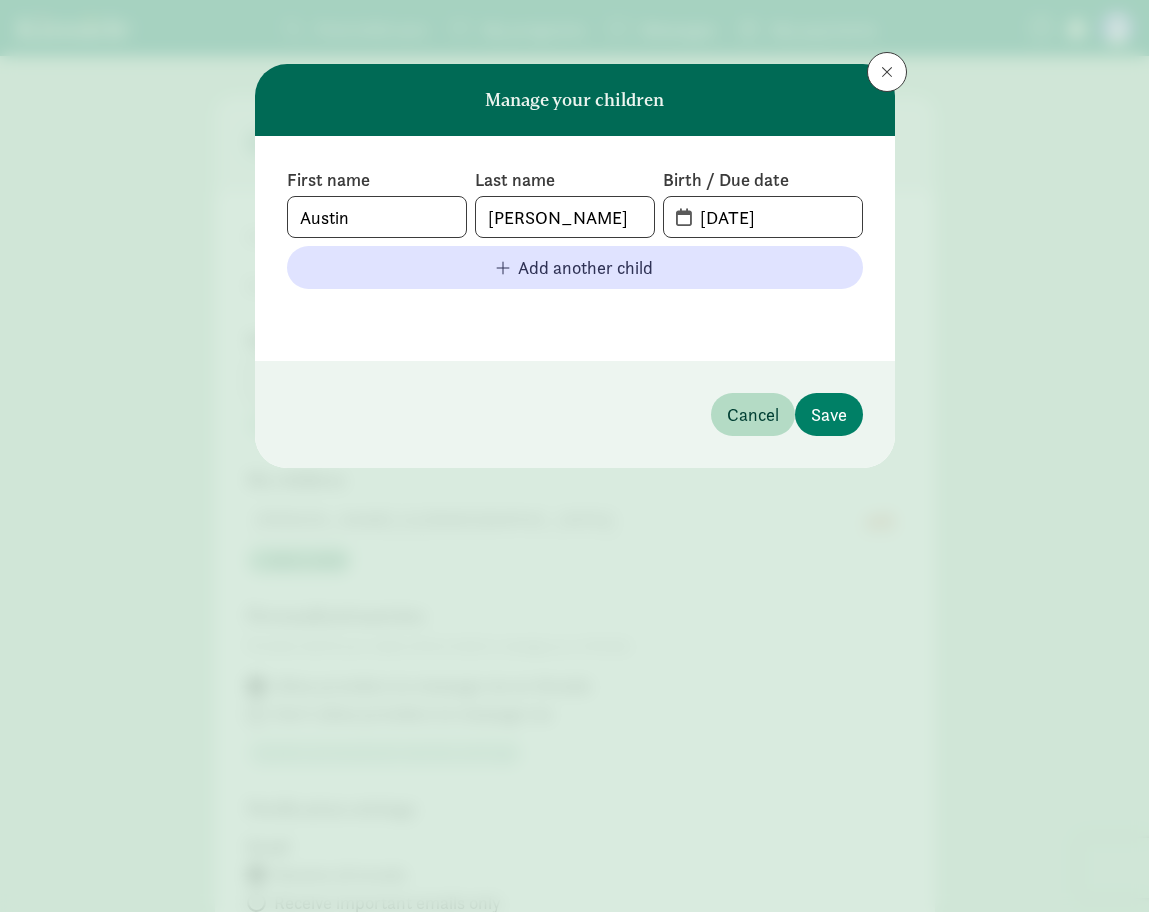 type on "[PERSON_NAME]" 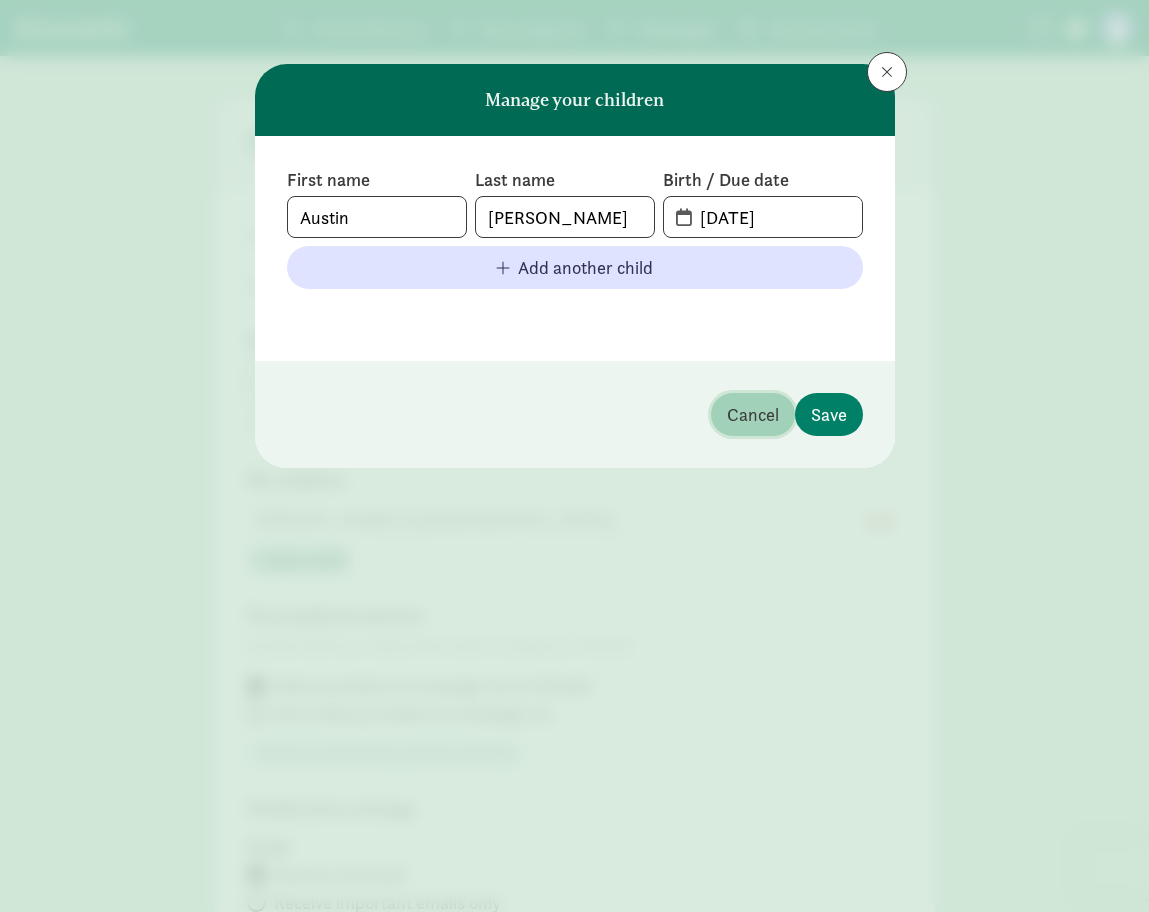 click on "Cancel" at bounding box center [753, 414] 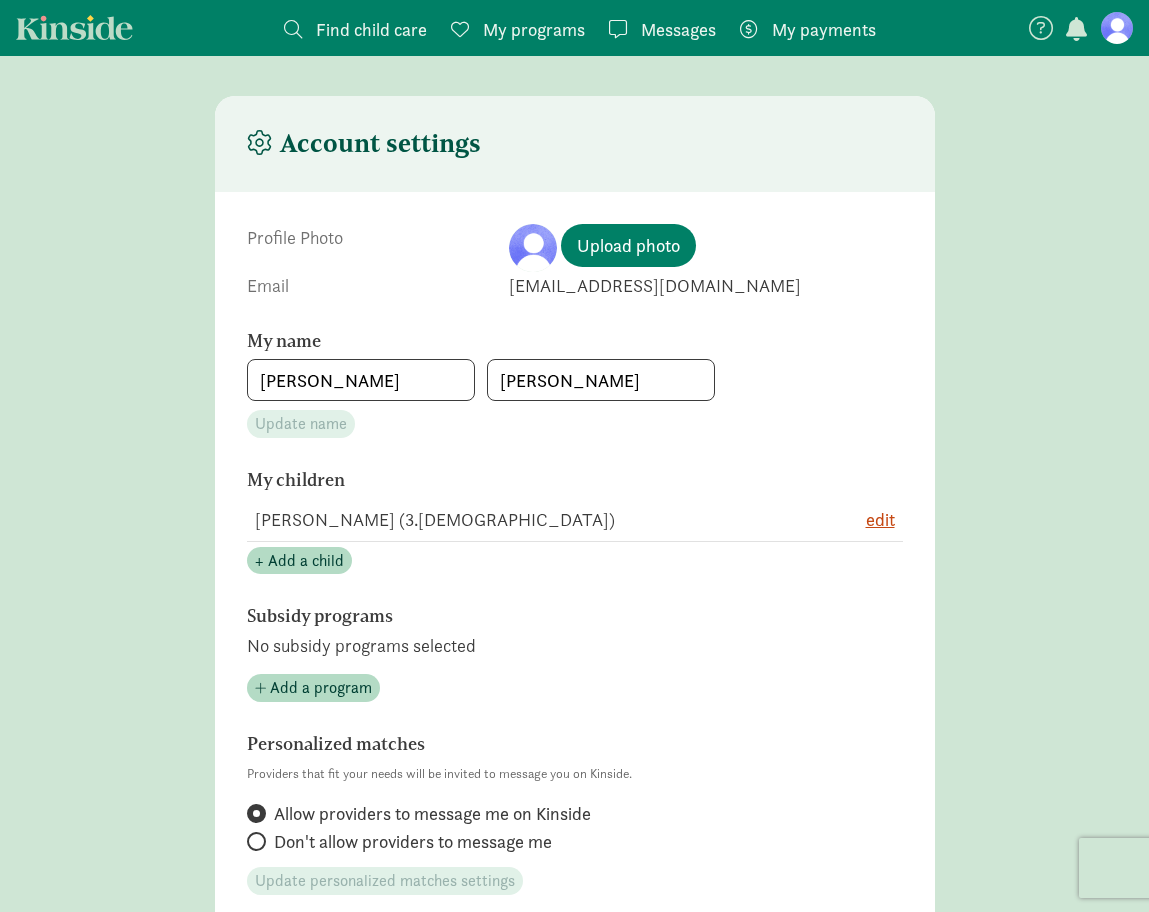 click on "My programs" at bounding box center [534, 29] 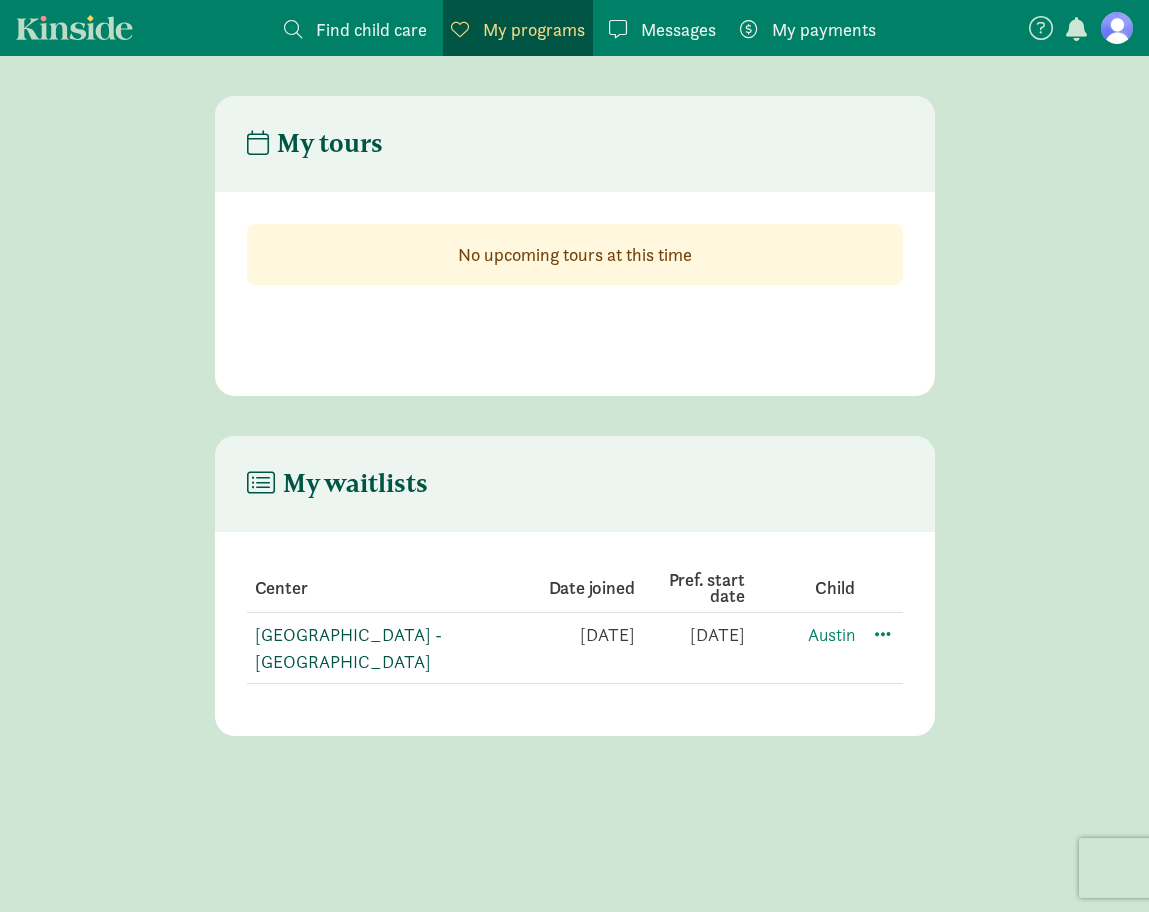 click on "[GEOGRAPHIC_DATA] -[GEOGRAPHIC_DATA]" 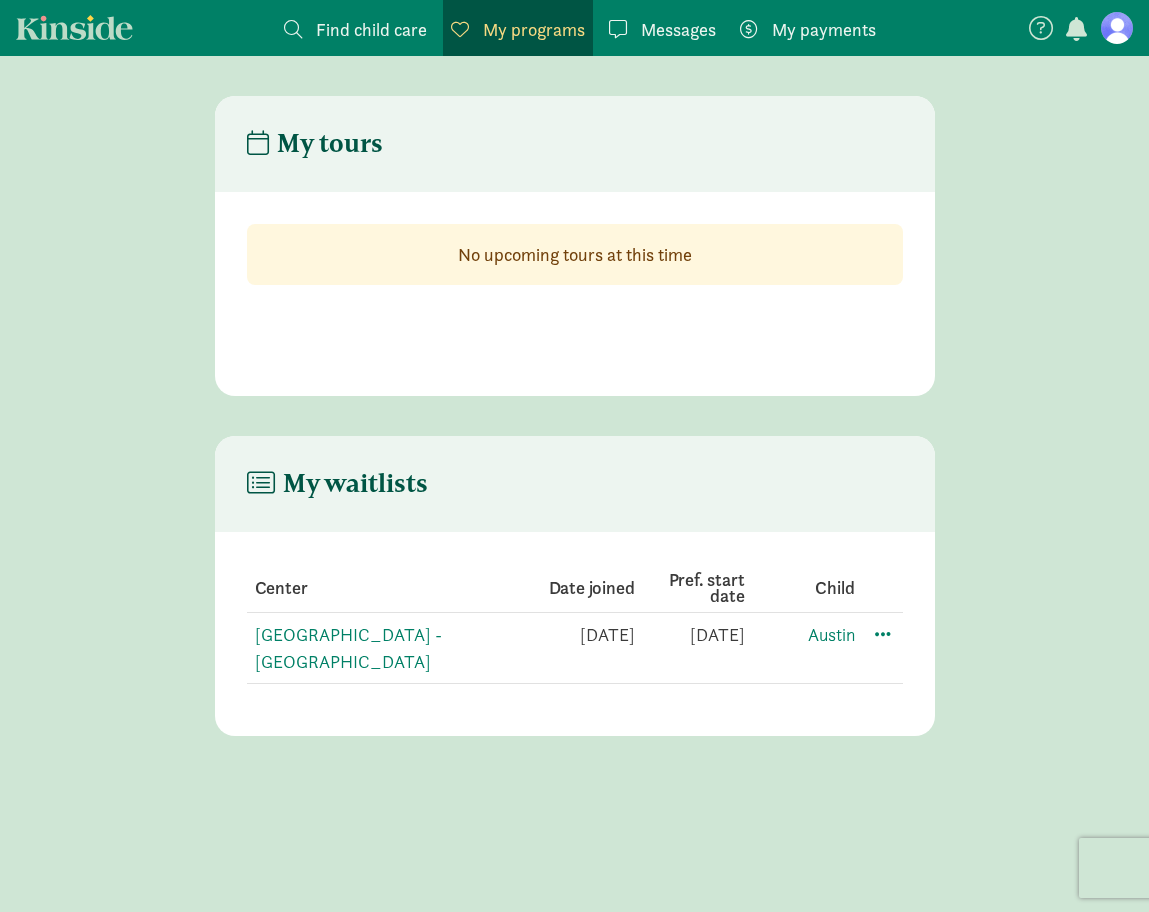 click on "Messages" at bounding box center (678, 29) 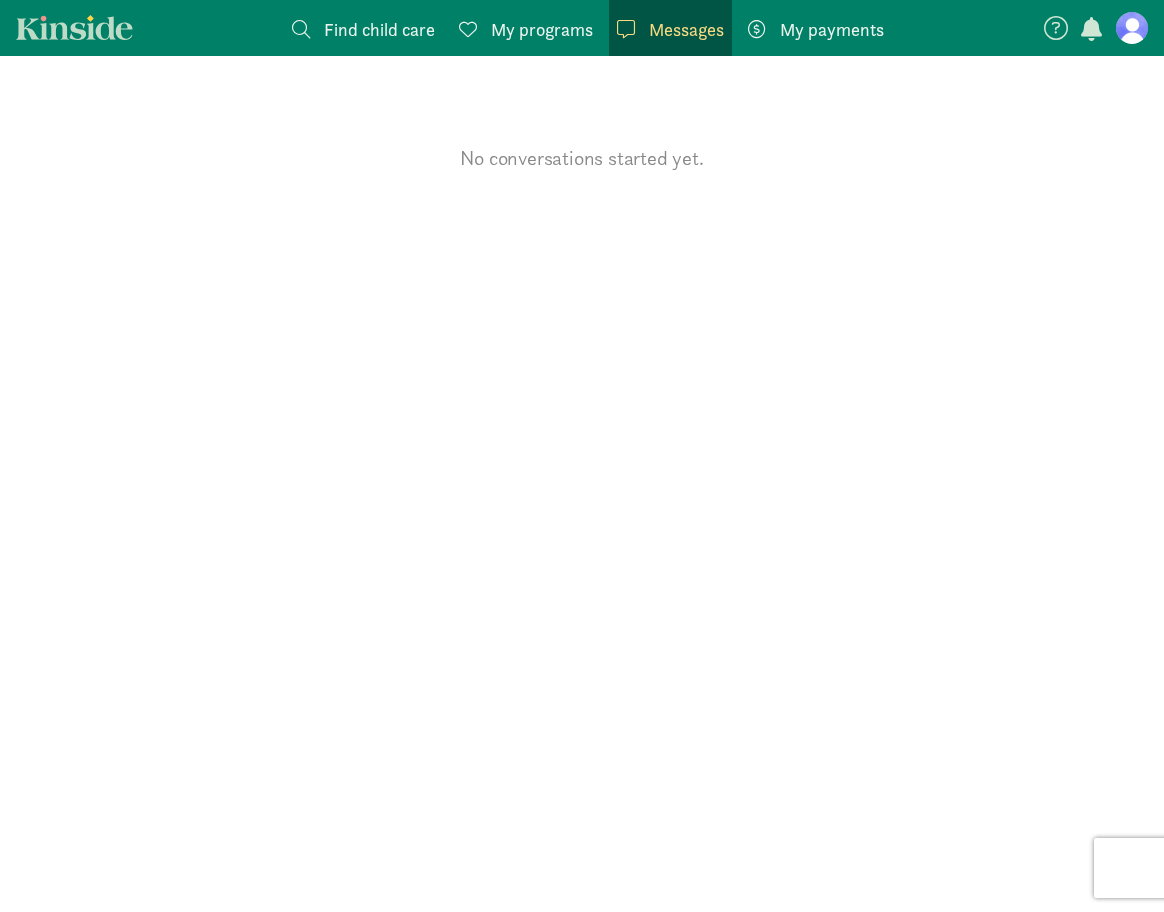 click on "Find child care" at bounding box center (379, 29) 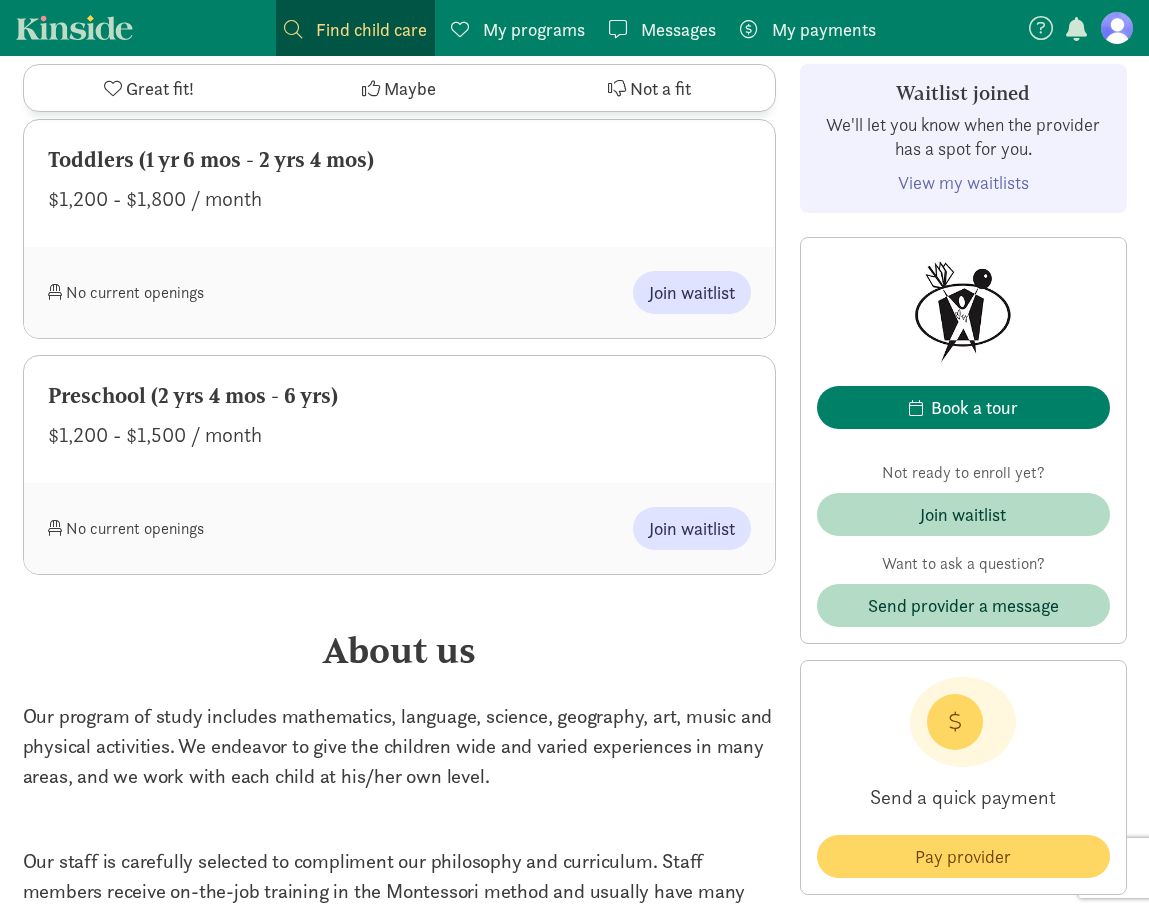 scroll, scrollTop: 1400, scrollLeft: 0, axis: vertical 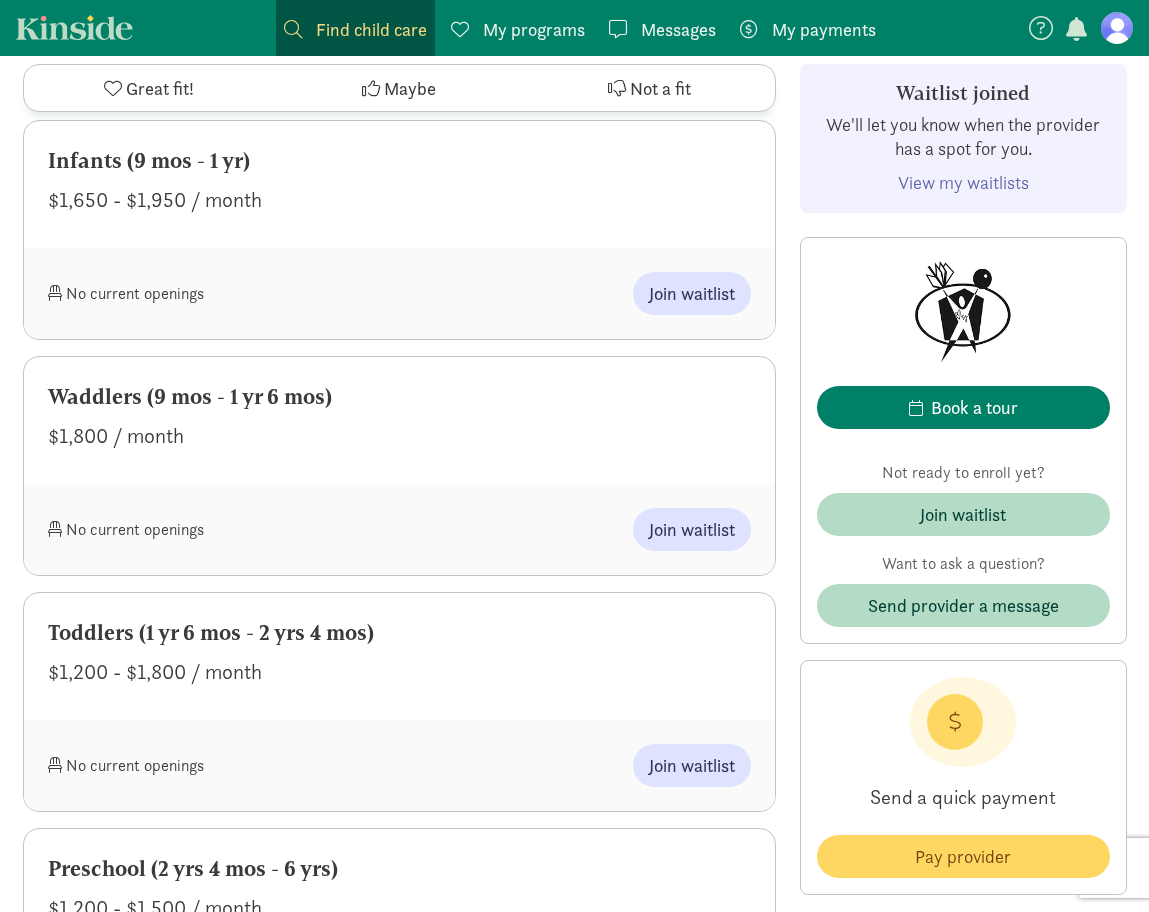 click on "My programs" at bounding box center [534, 29] 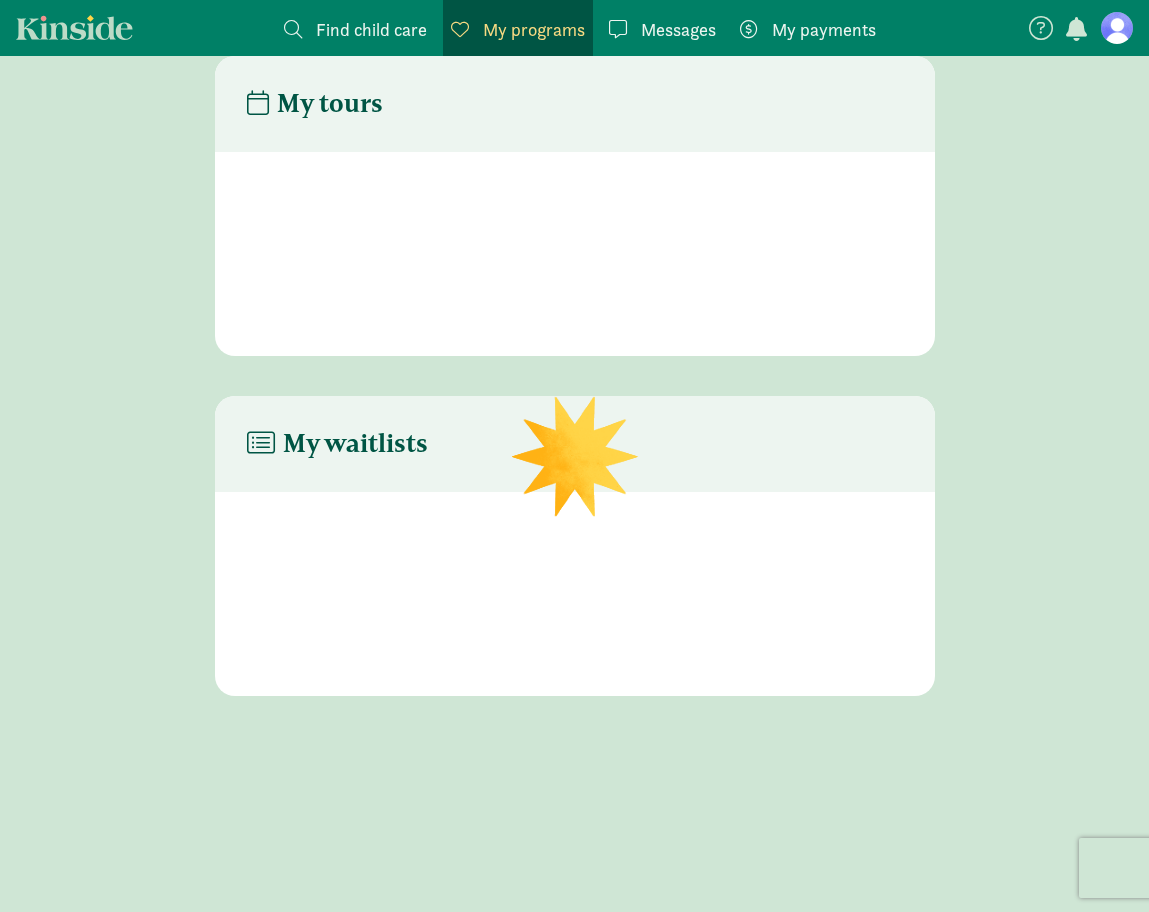 scroll, scrollTop: 40, scrollLeft: 0, axis: vertical 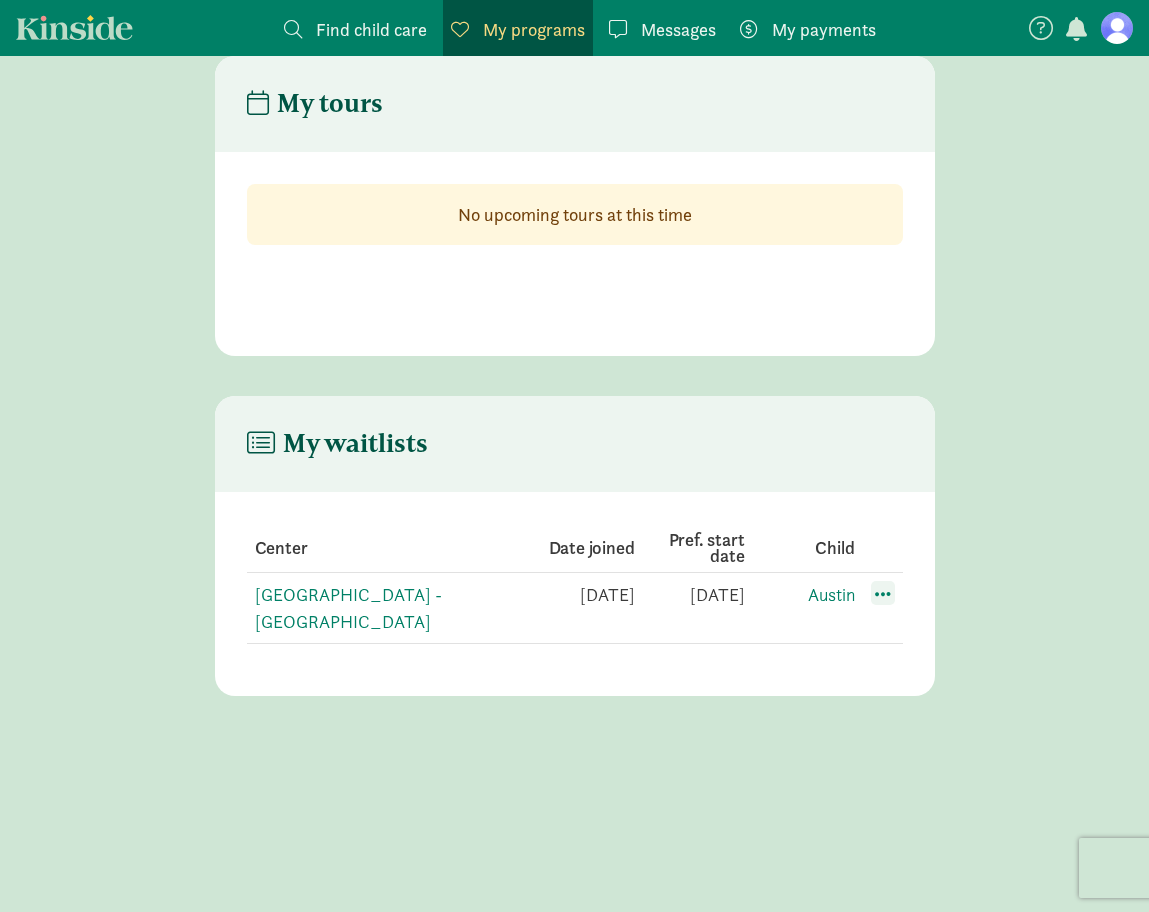 click 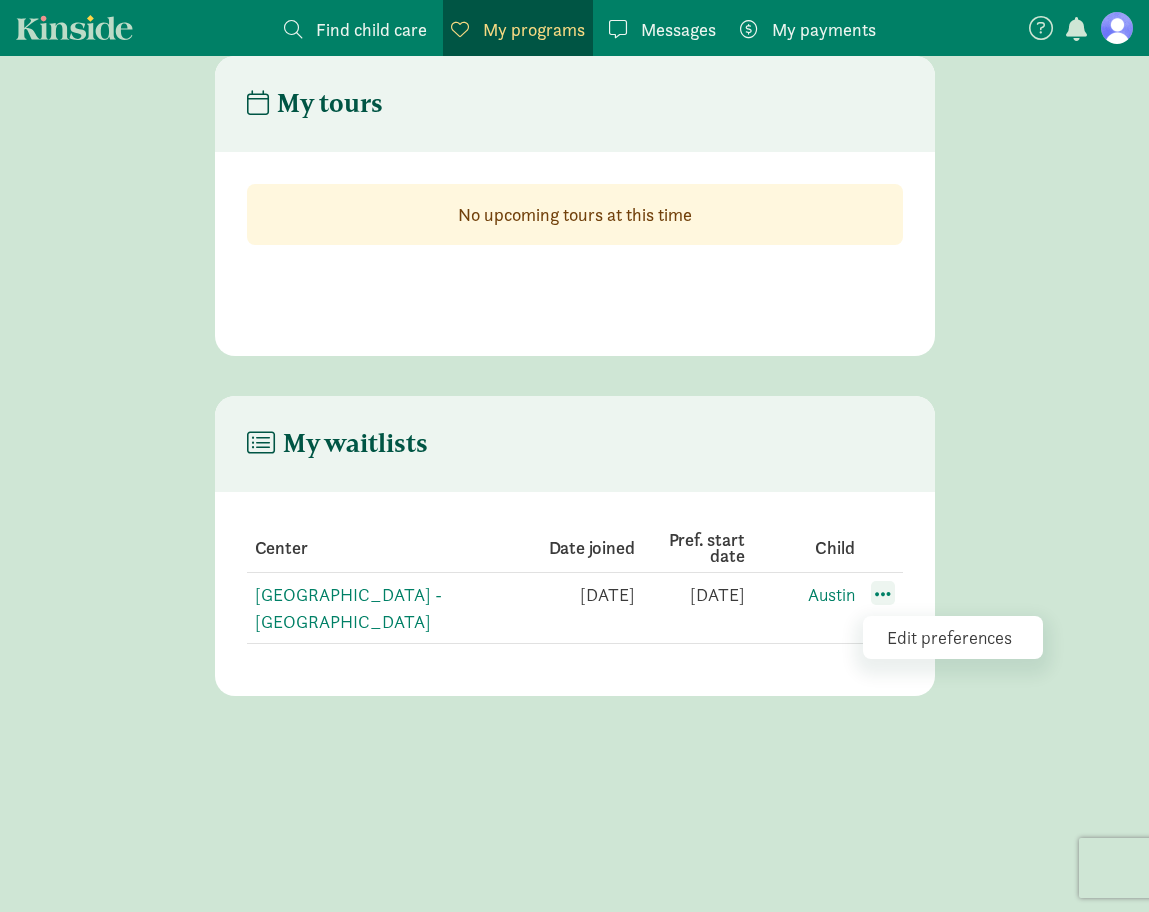 click 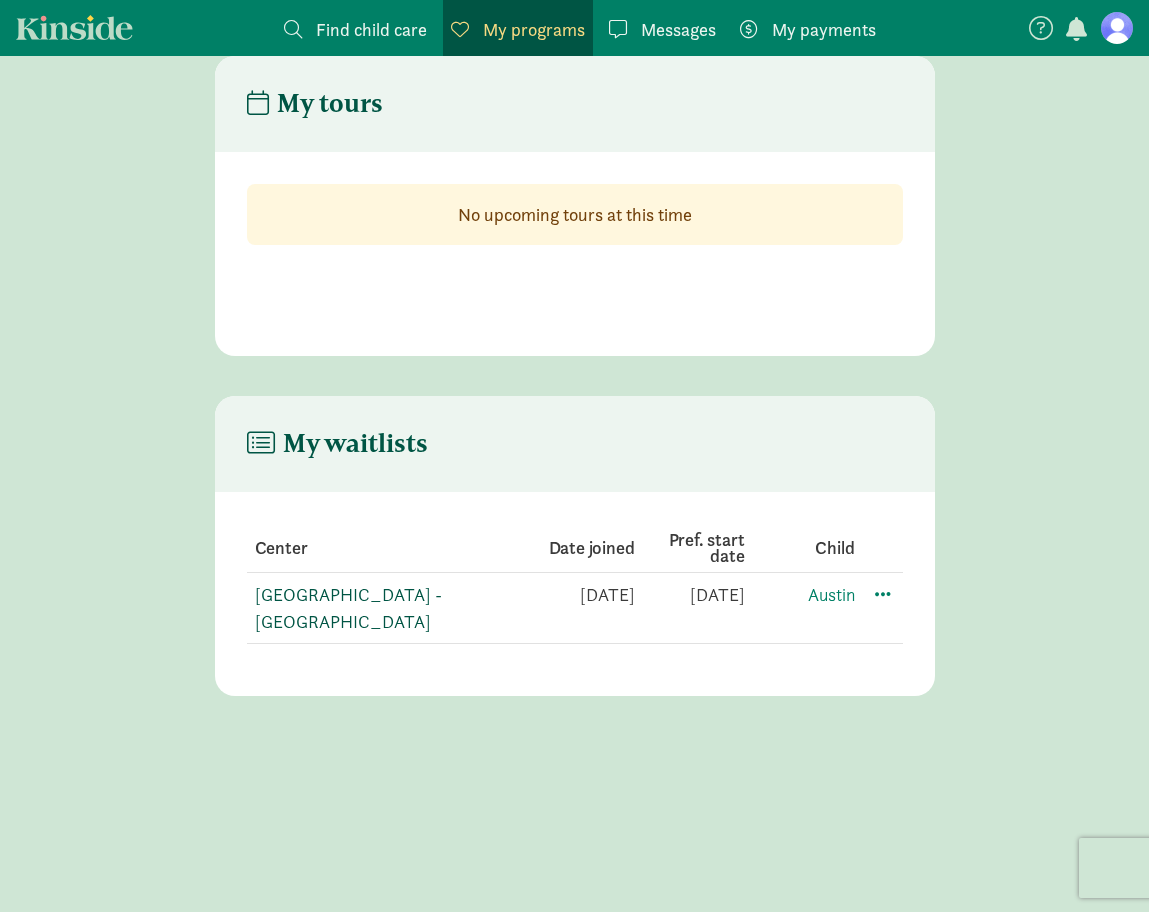 scroll, scrollTop: 0, scrollLeft: 0, axis: both 